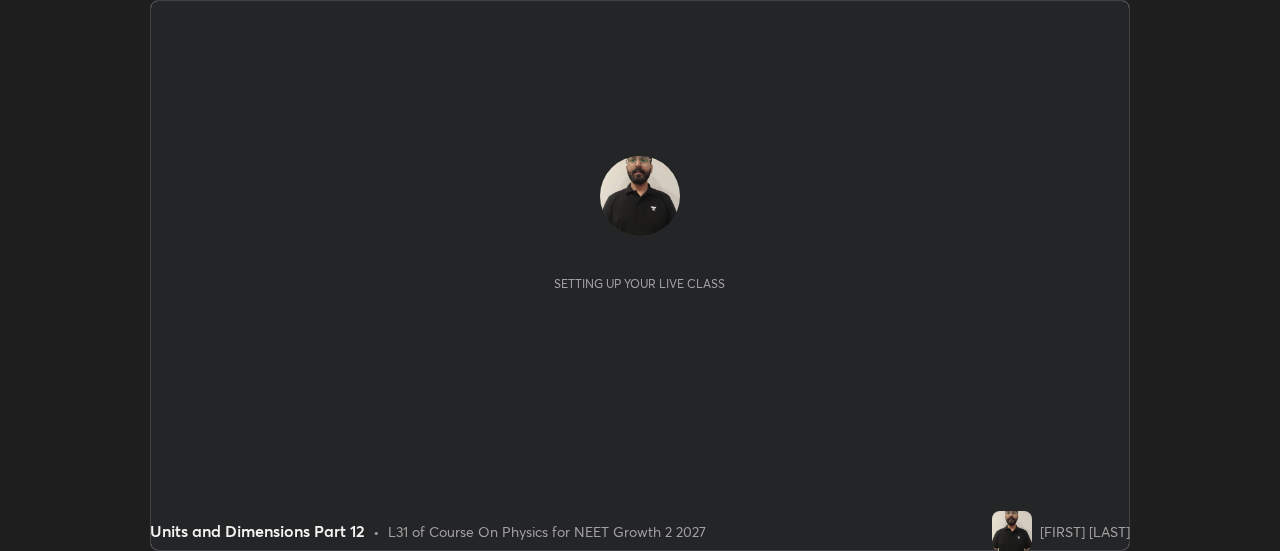 scroll, scrollTop: 0, scrollLeft: 0, axis: both 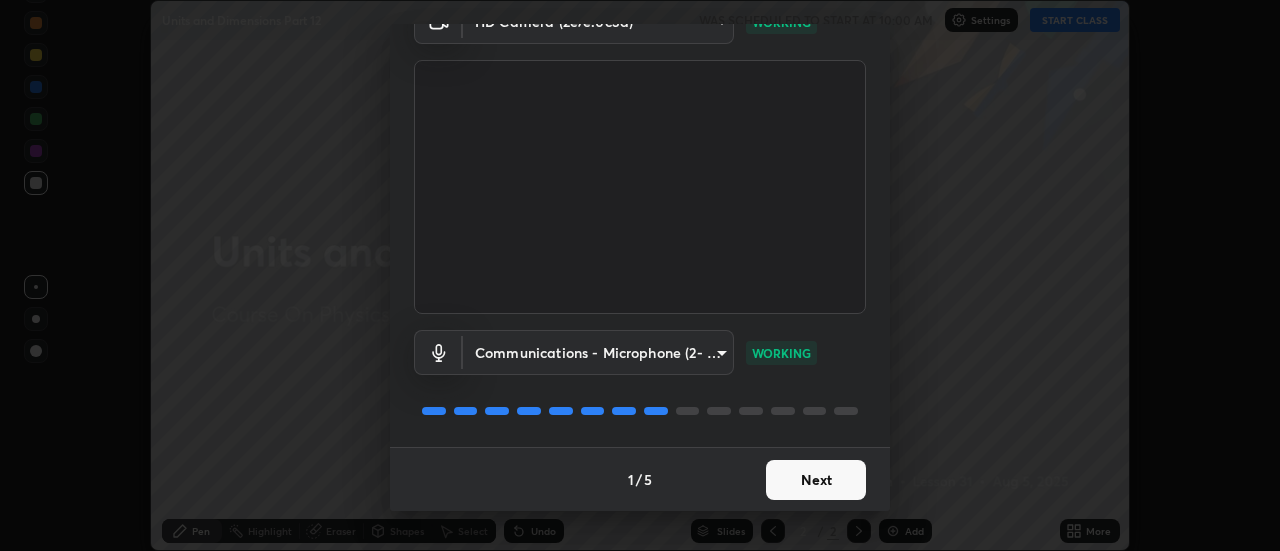 click on "Next" at bounding box center [816, 480] 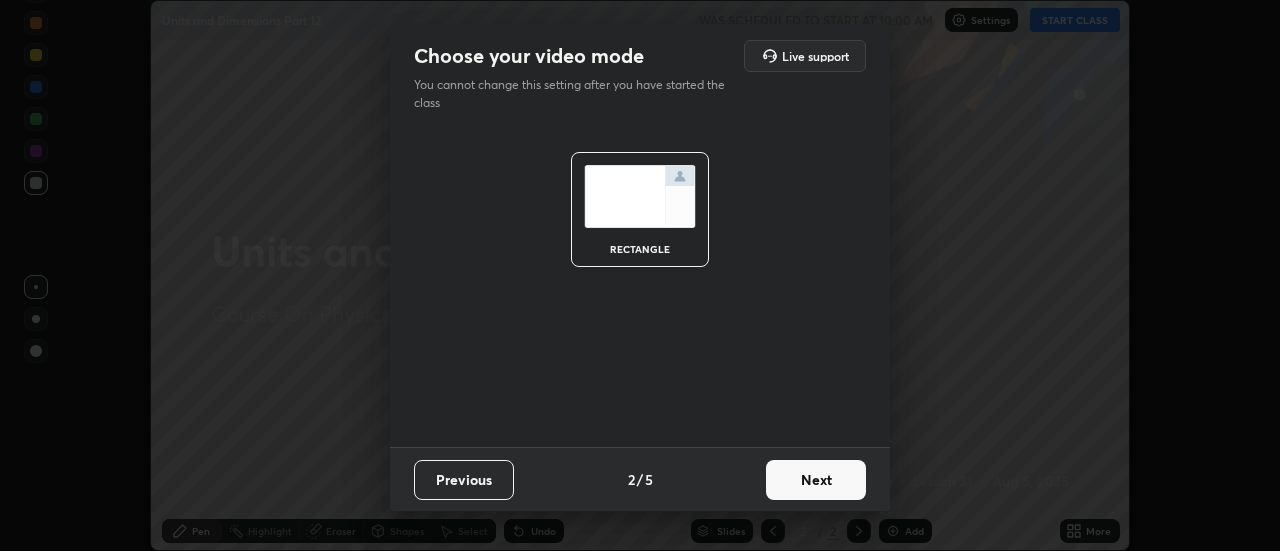 scroll, scrollTop: 0, scrollLeft: 0, axis: both 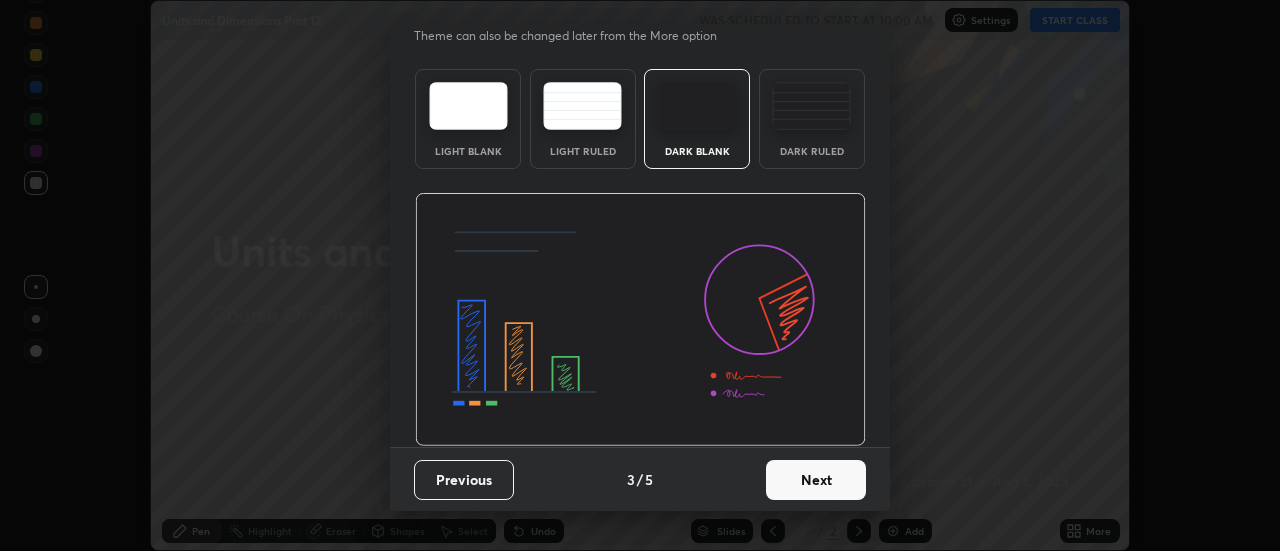 click on "Next" at bounding box center (816, 480) 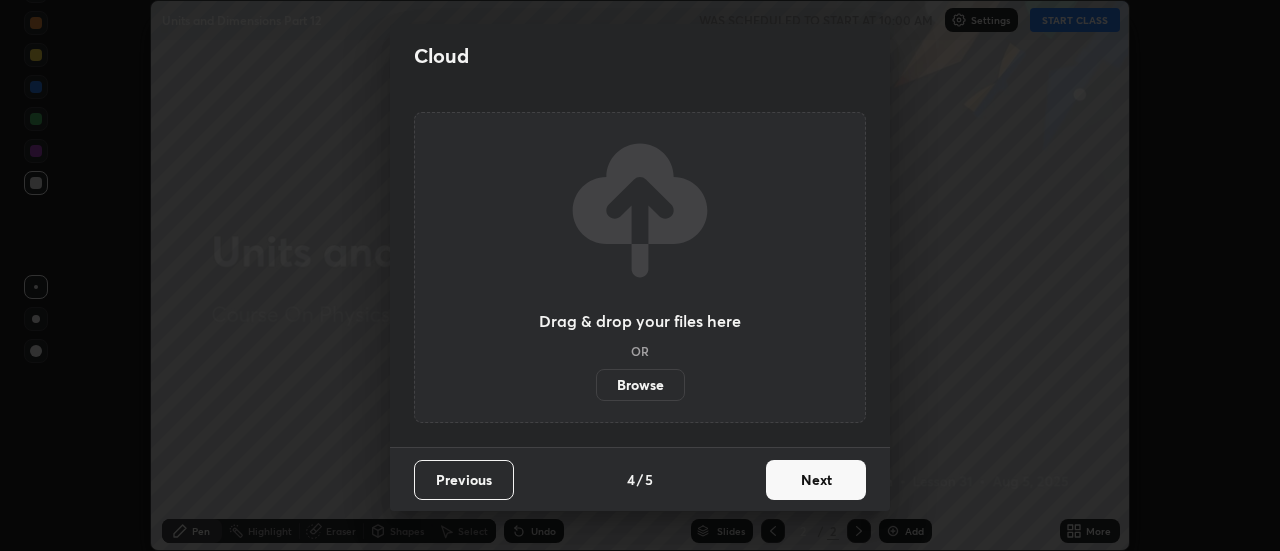 click on "Next" at bounding box center (816, 480) 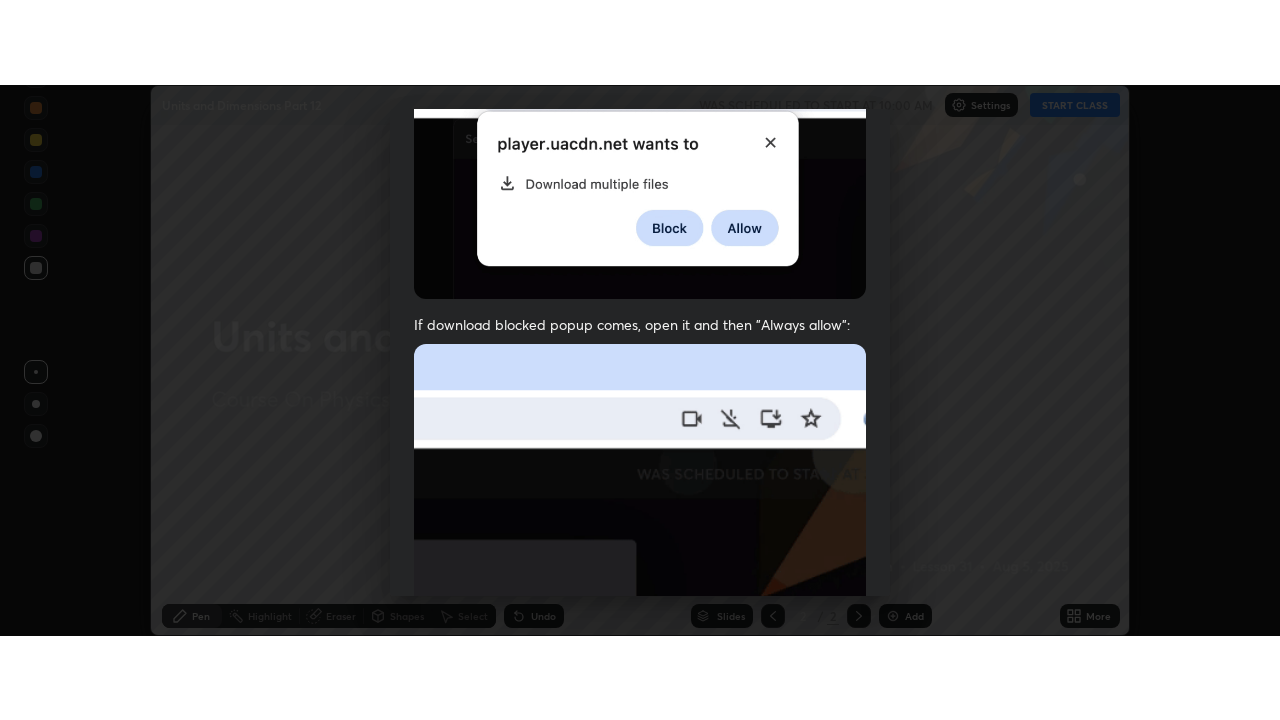 scroll, scrollTop: 513, scrollLeft: 0, axis: vertical 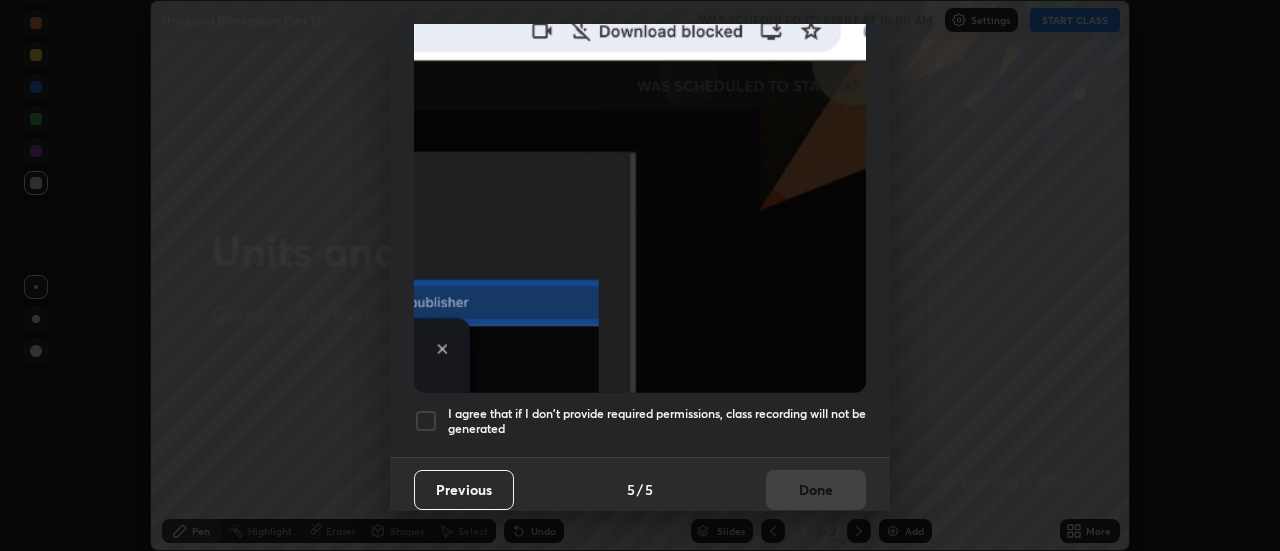 click on "I agree that if I don't provide required permissions, class recording will not be generated" at bounding box center [657, 421] 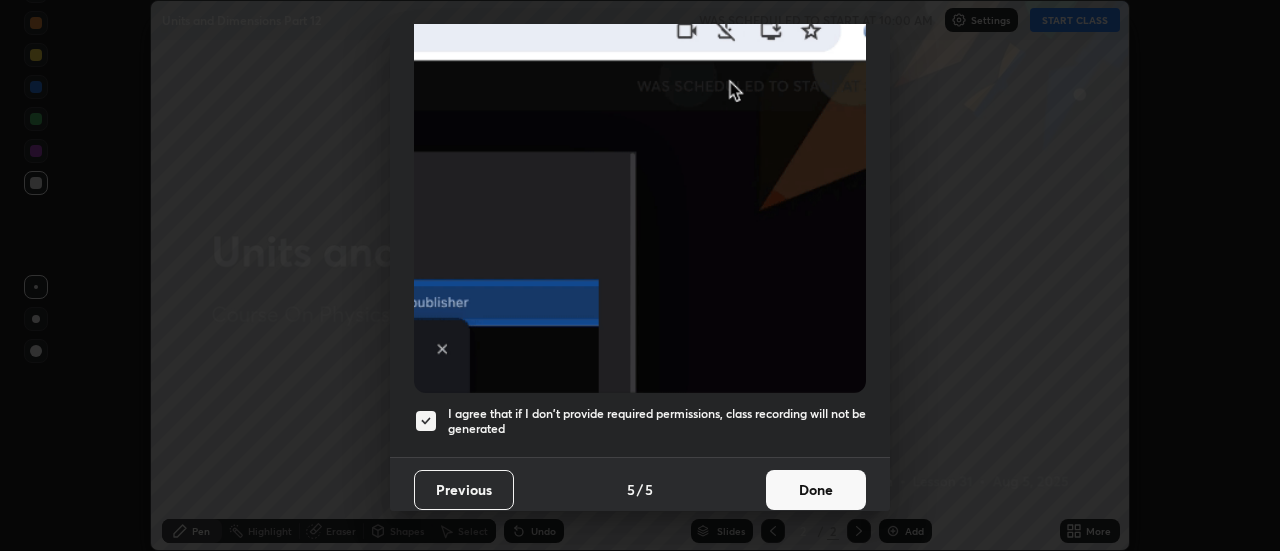 click on "Done" at bounding box center [816, 490] 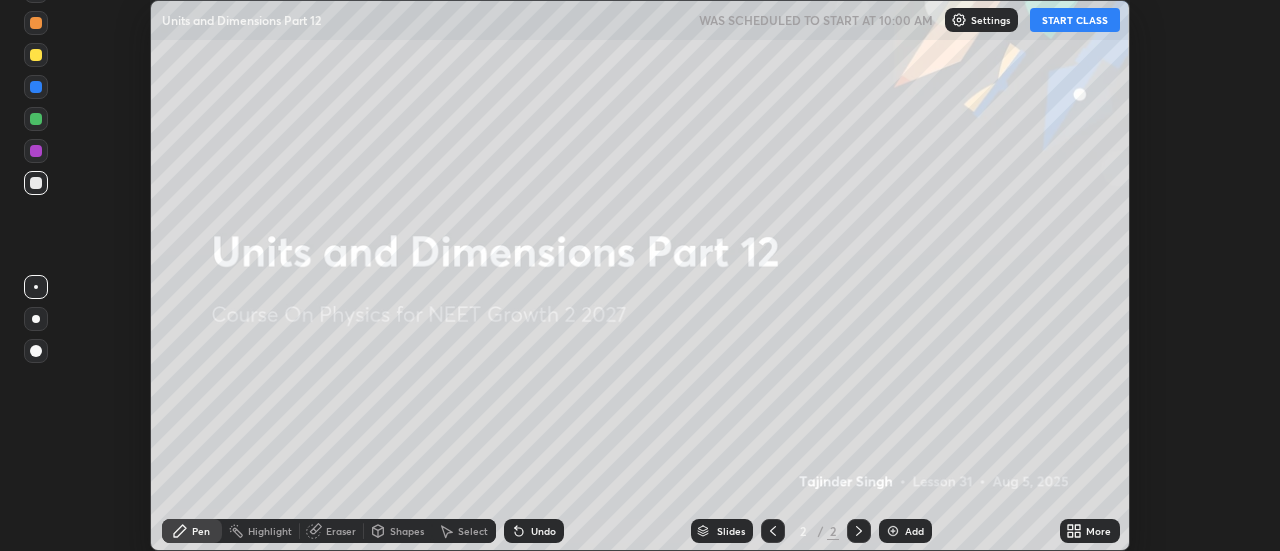 click on "START CLASS" at bounding box center (1075, 20) 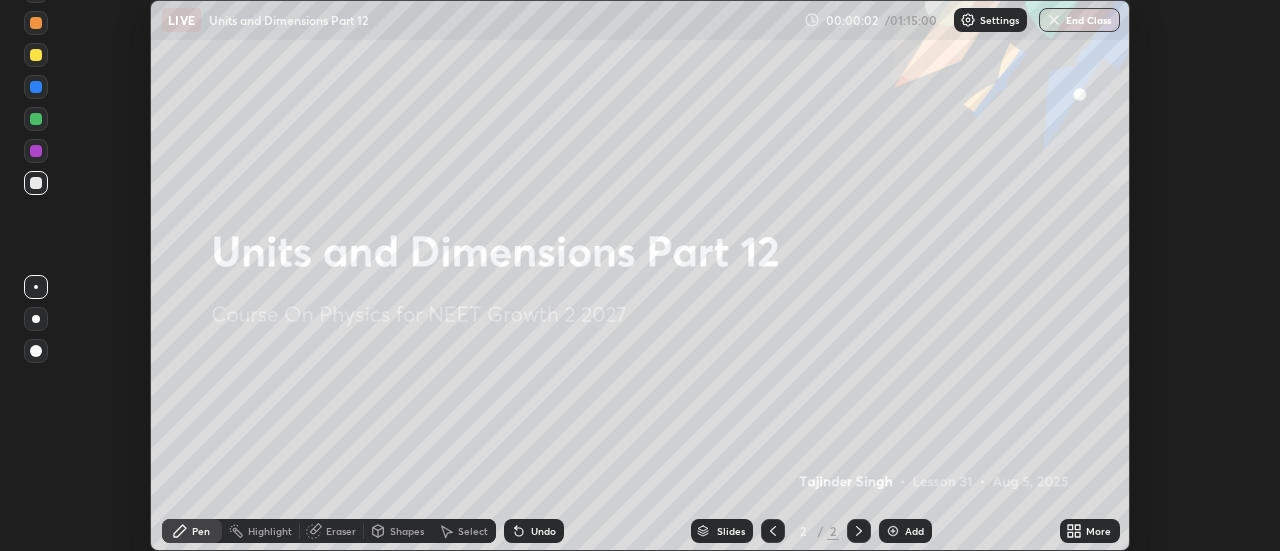 click on "More" at bounding box center [1090, 531] 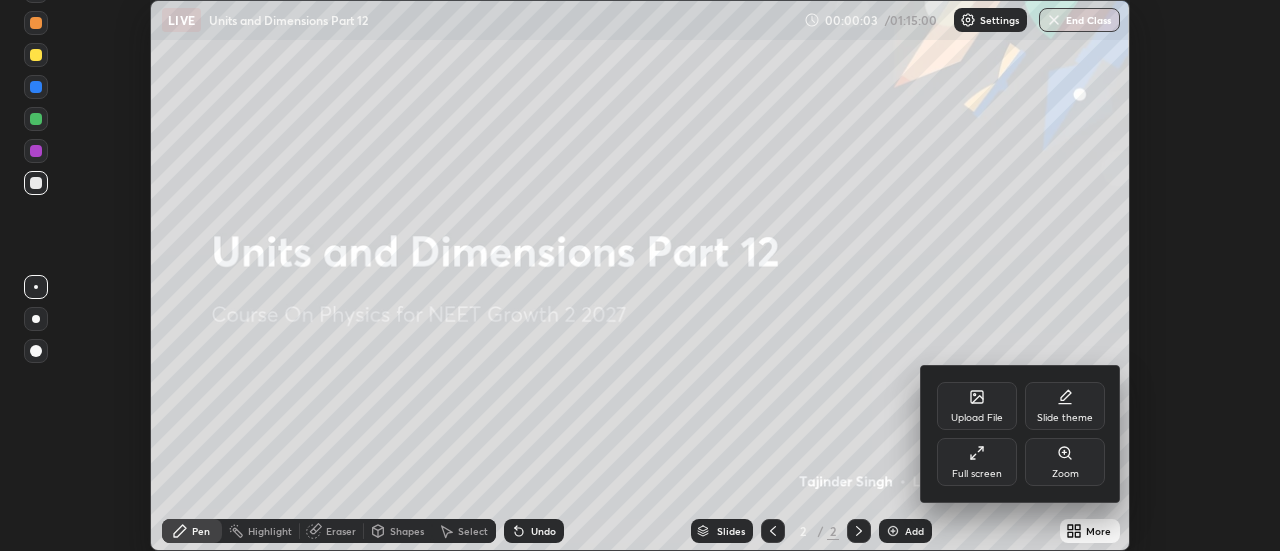 click on "Full screen" at bounding box center (977, 474) 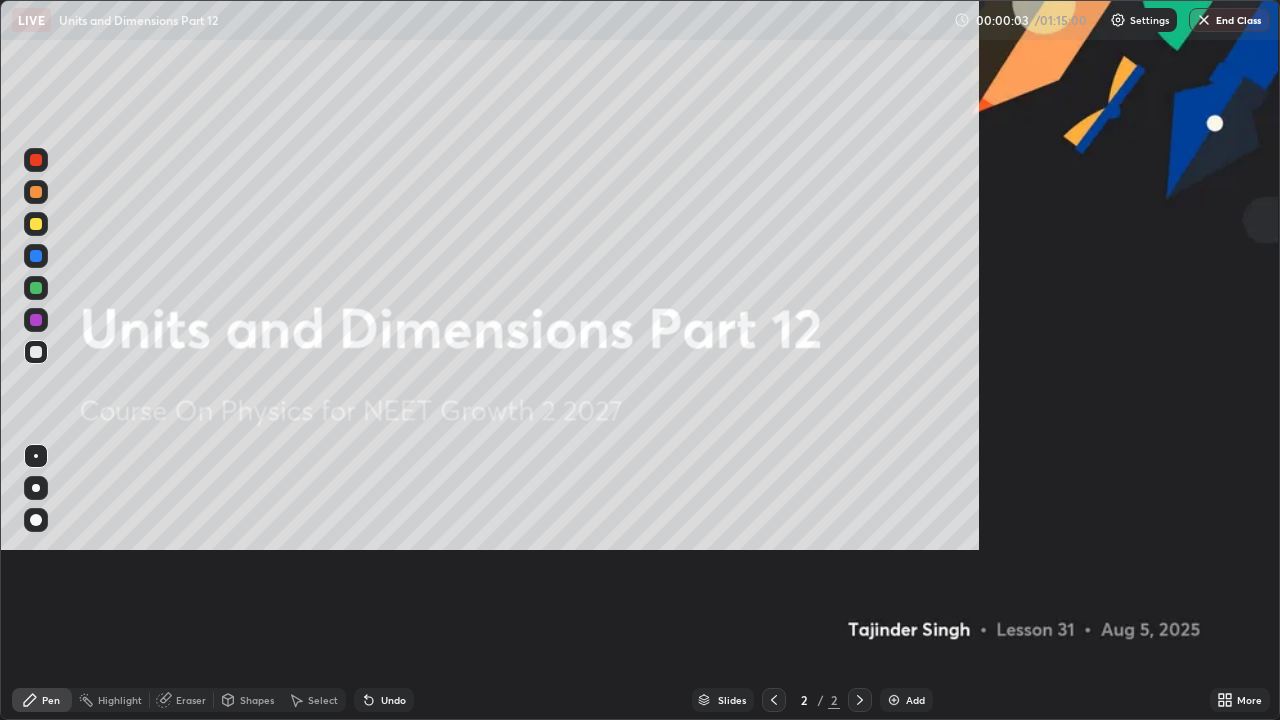 scroll, scrollTop: 99280, scrollLeft: 98720, axis: both 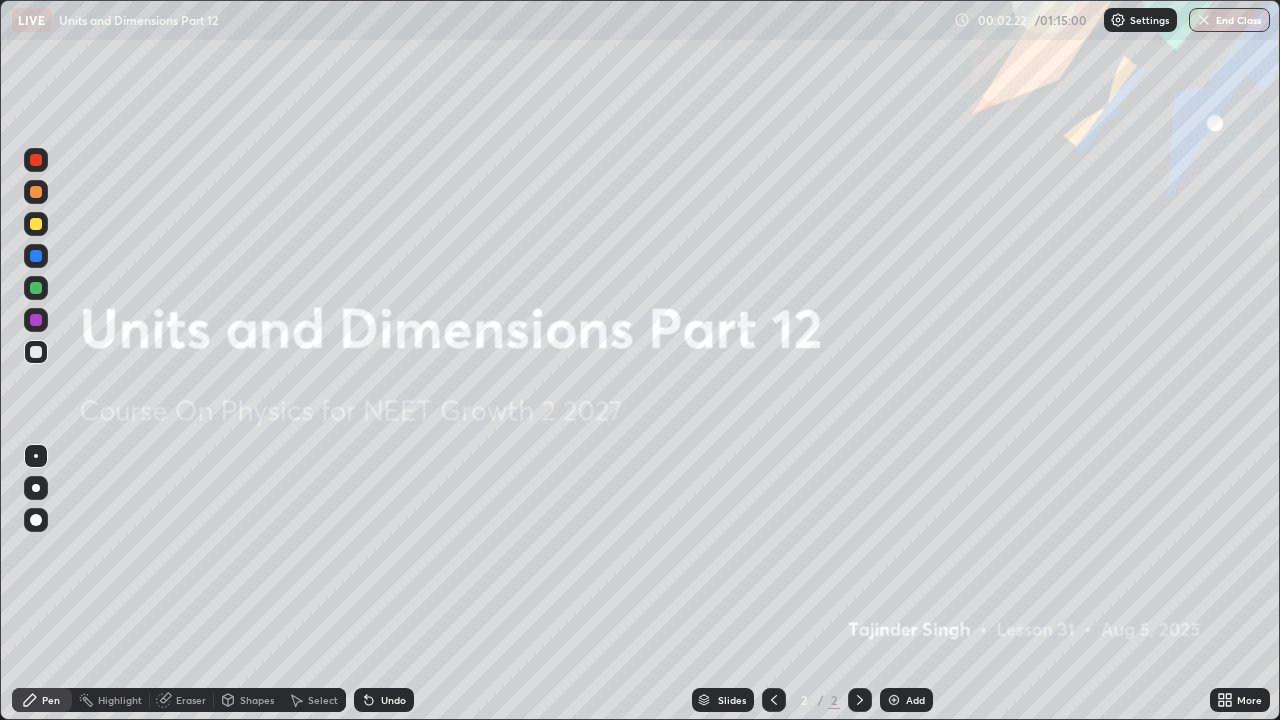 click on "Add" at bounding box center (906, 700) 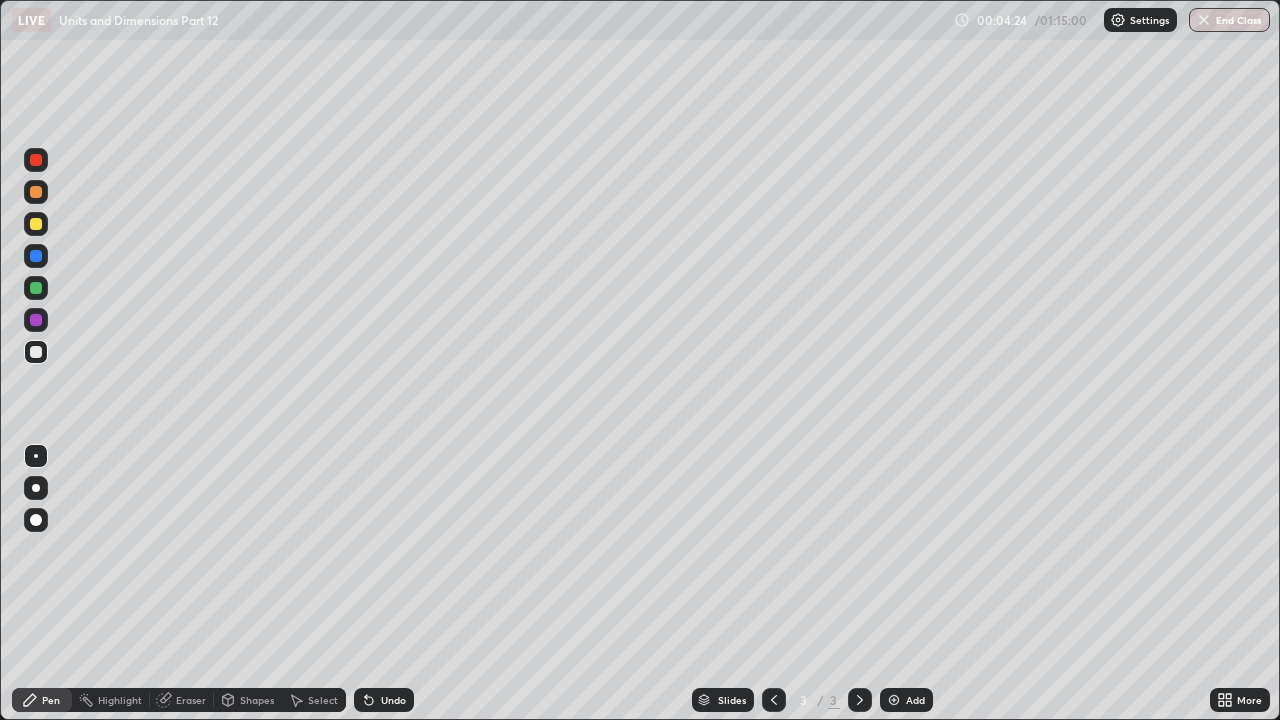 click on "Undo" at bounding box center [384, 700] 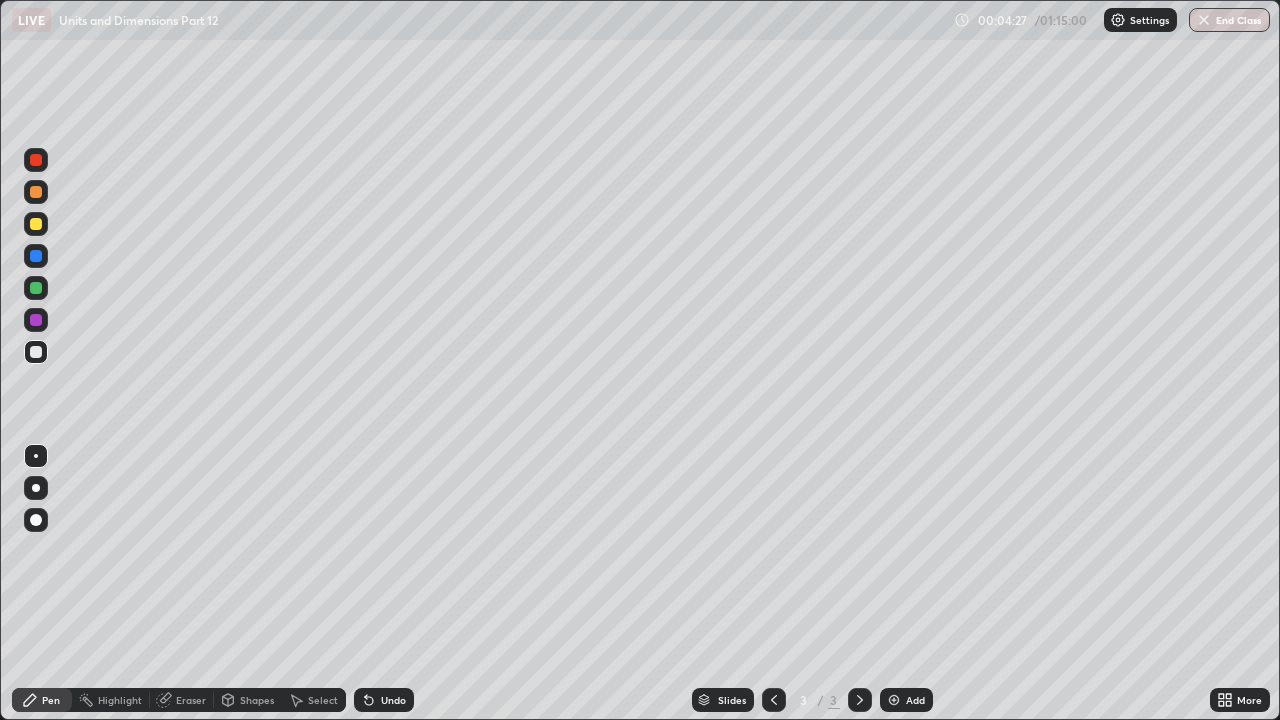 click on "Undo" at bounding box center (384, 700) 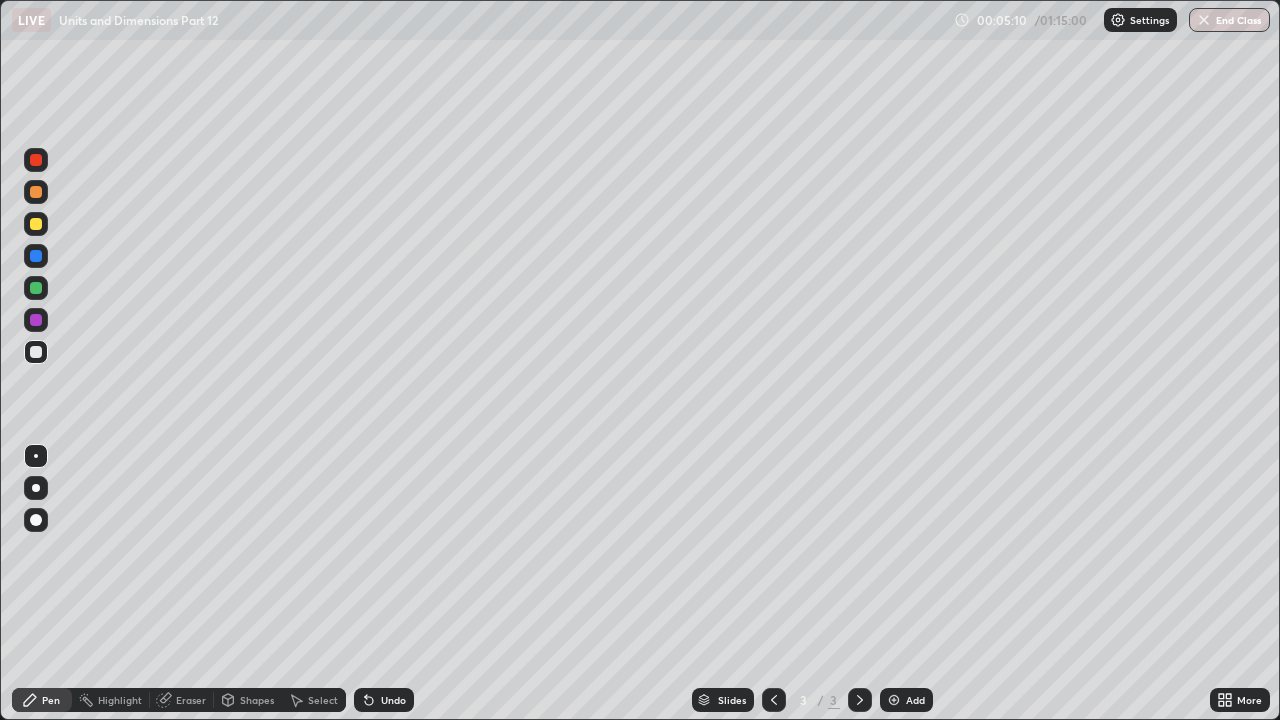 click on "Undo" at bounding box center [393, 700] 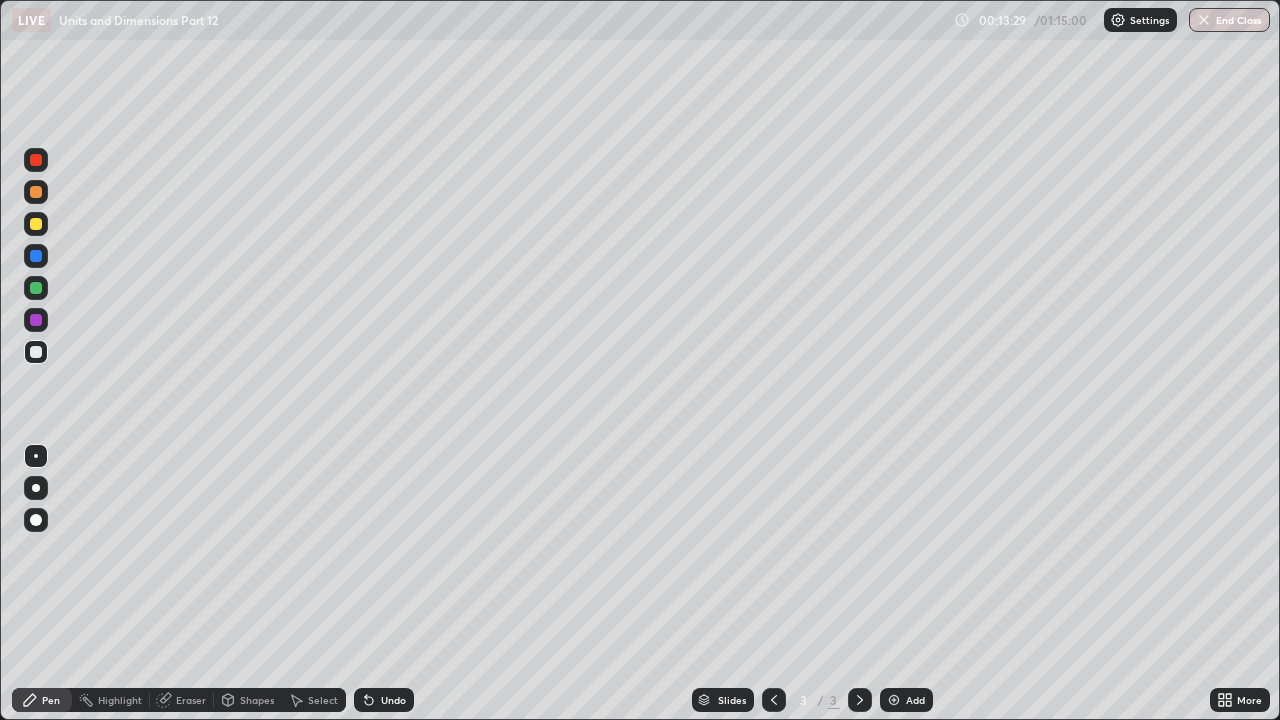 click at bounding box center [894, 700] 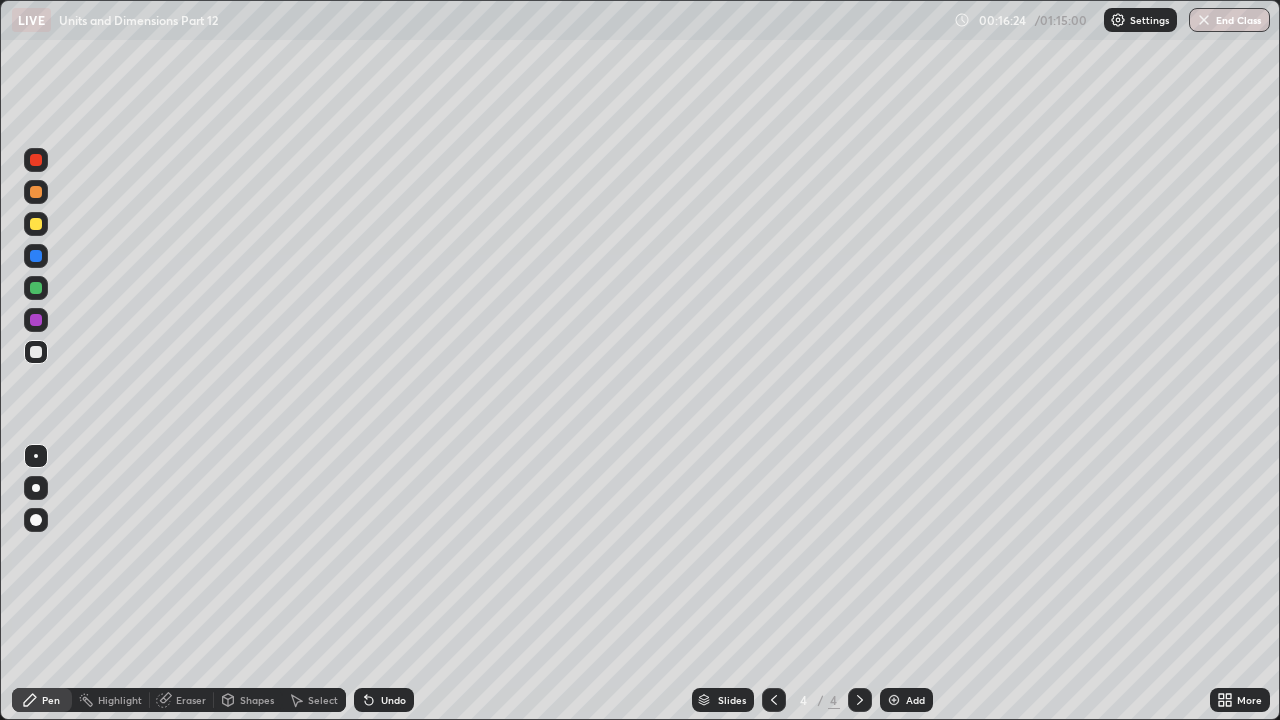 click on "Undo" at bounding box center [393, 700] 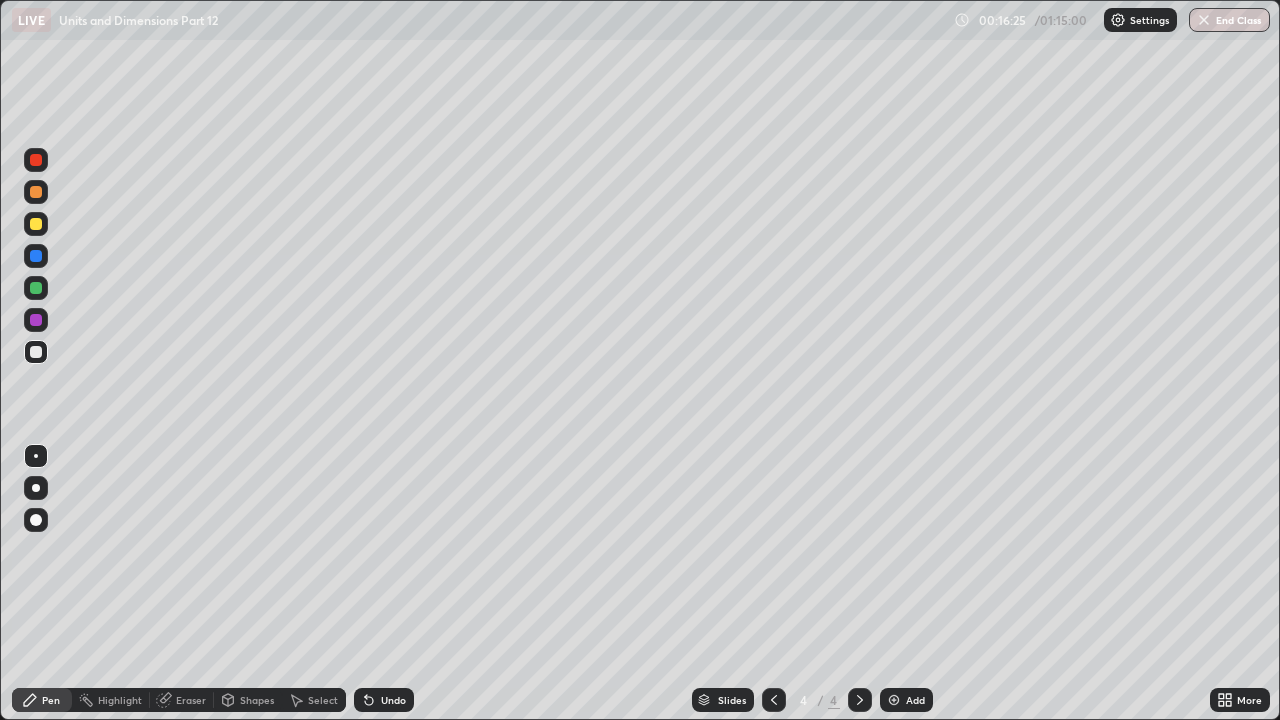click on "Undo" at bounding box center [393, 700] 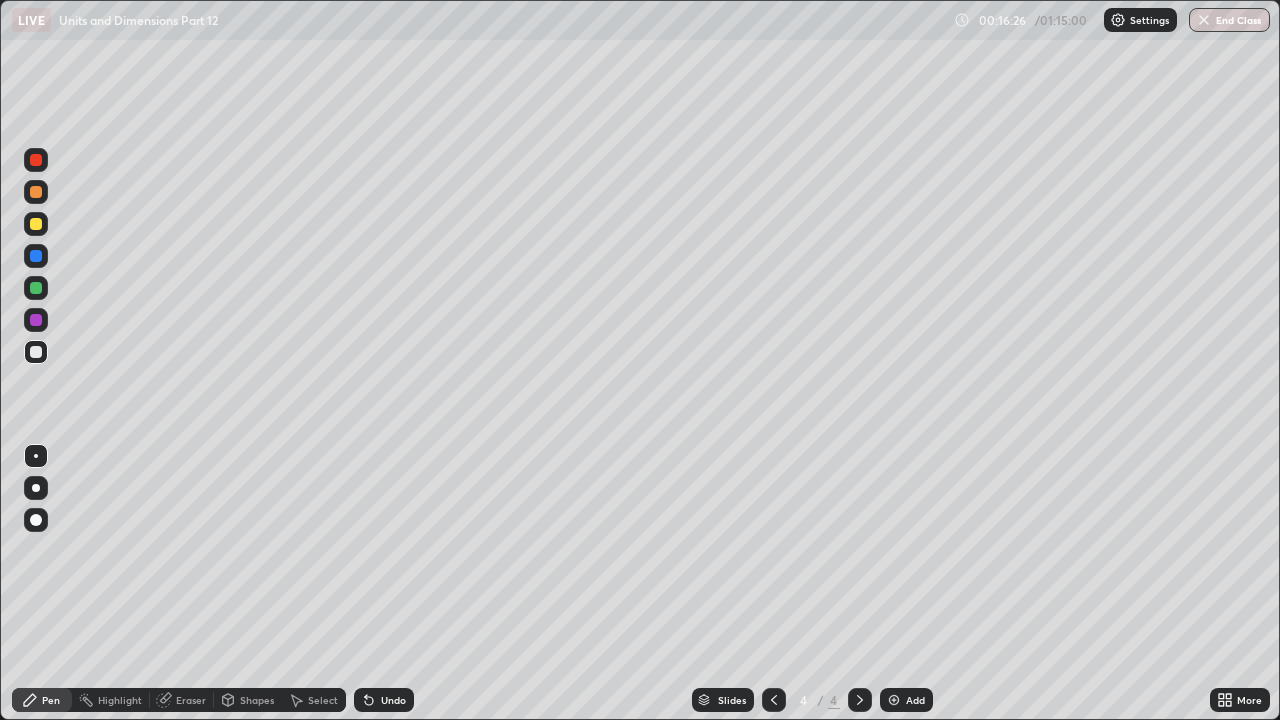 click on "Undo" at bounding box center (384, 700) 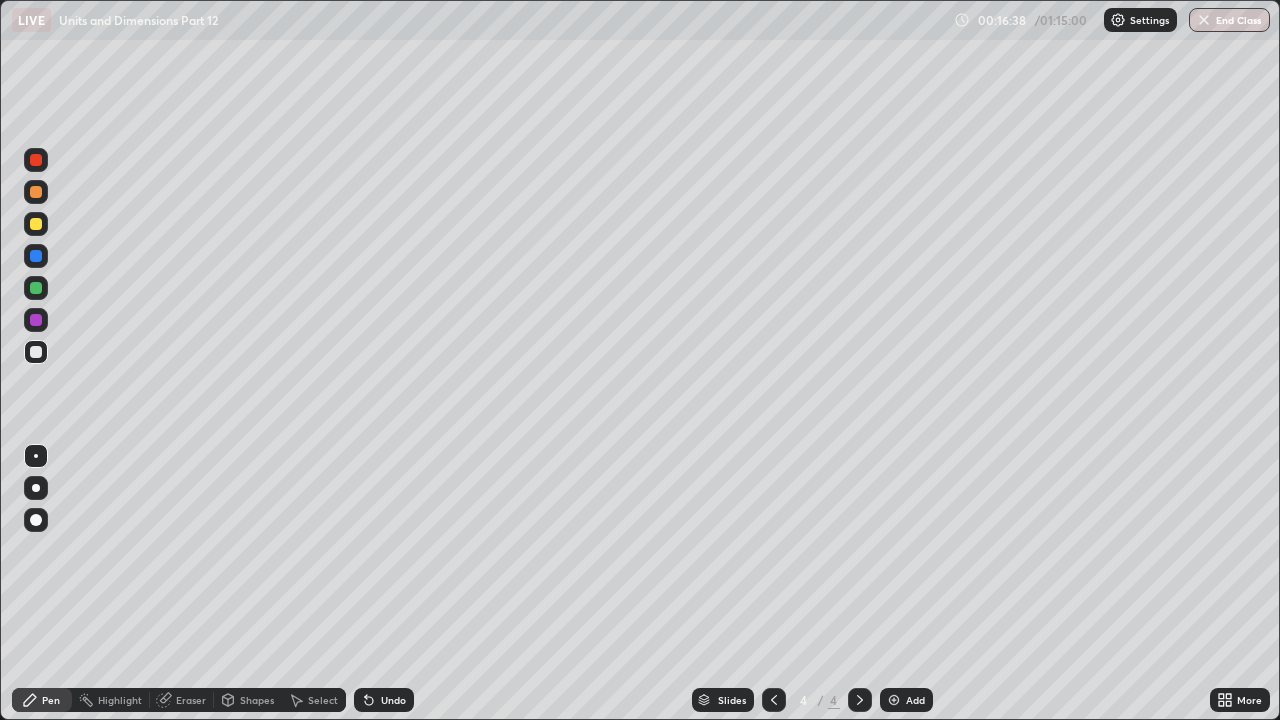 click on "Undo" at bounding box center (393, 700) 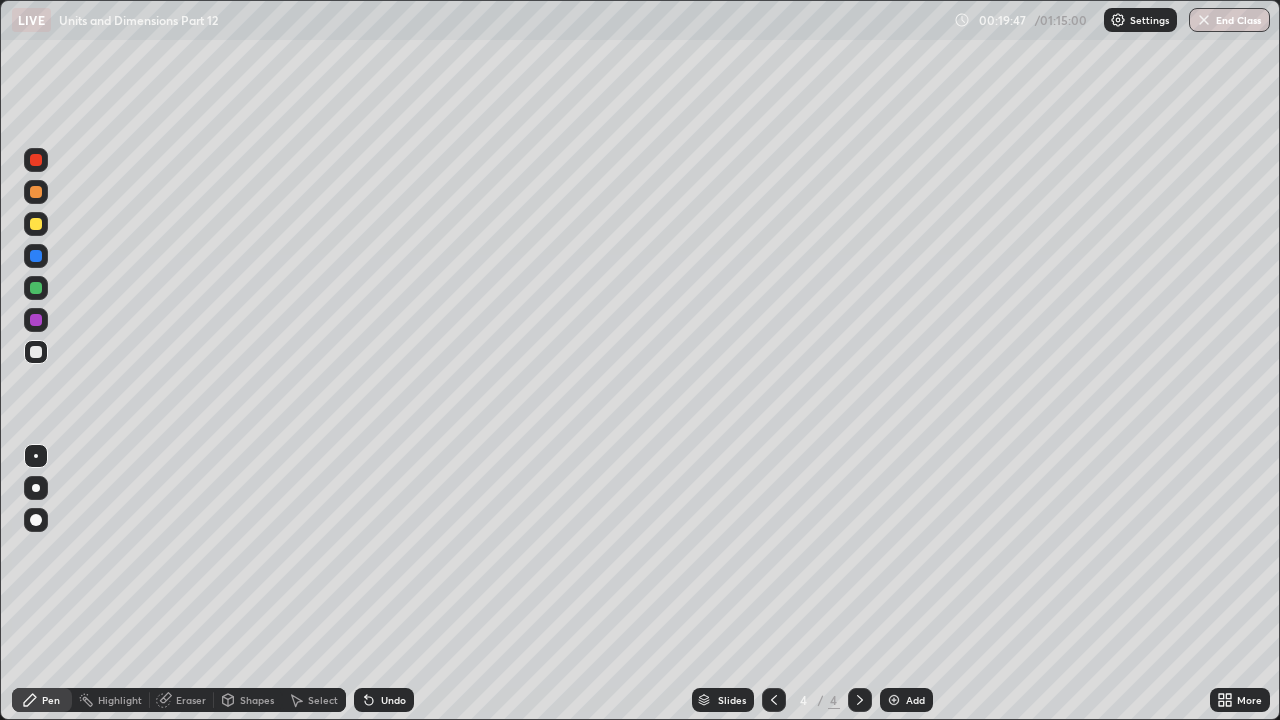 click at bounding box center (36, 224) 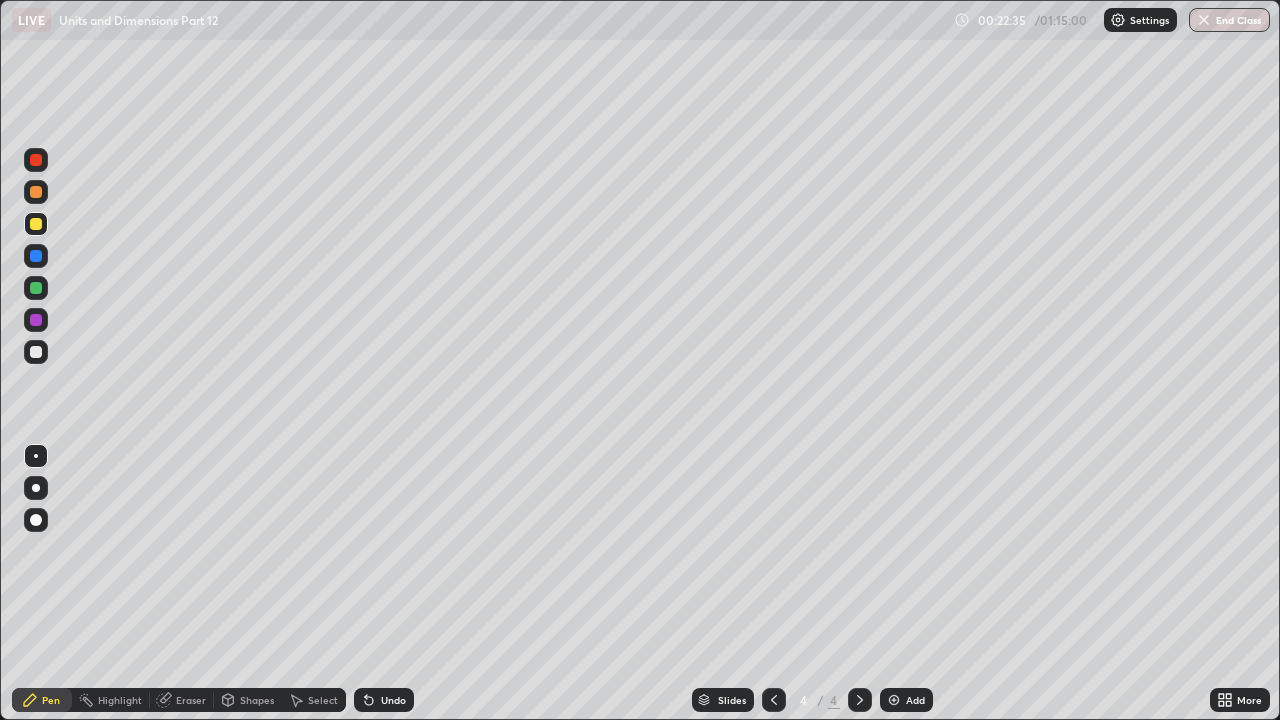 click on "Undo" at bounding box center [393, 700] 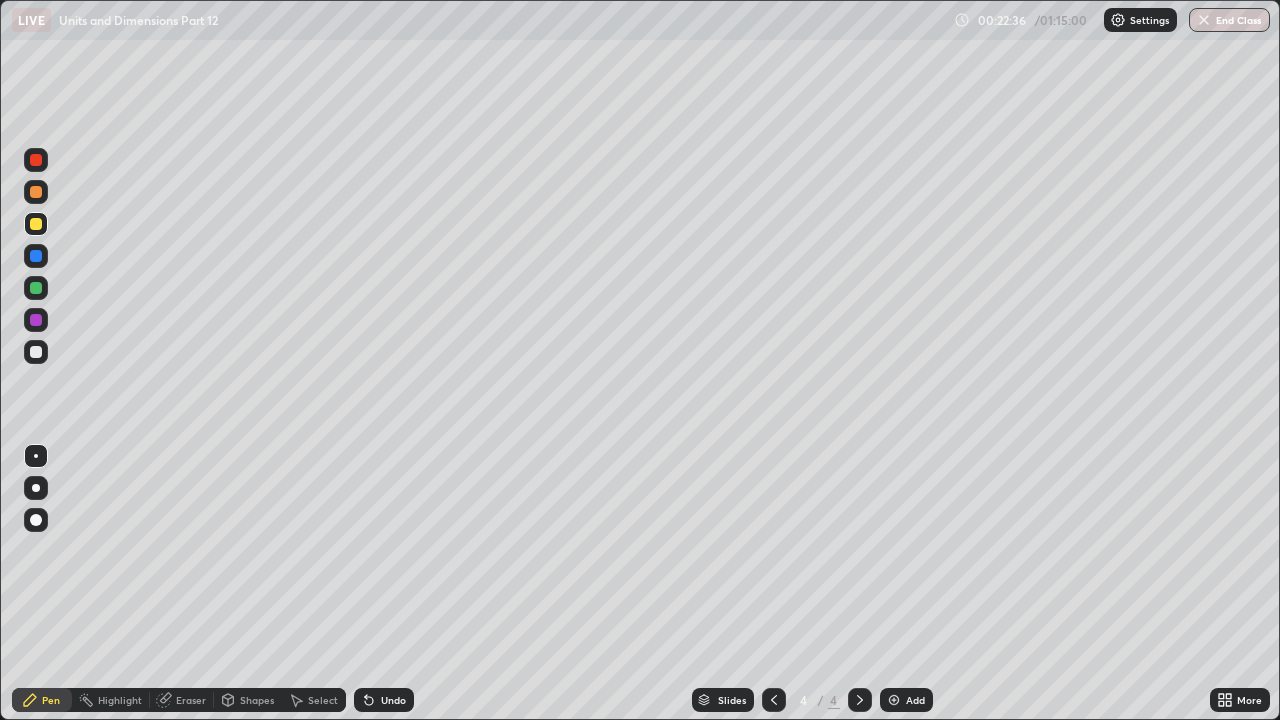 click on "Undo" at bounding box center [393, 700] 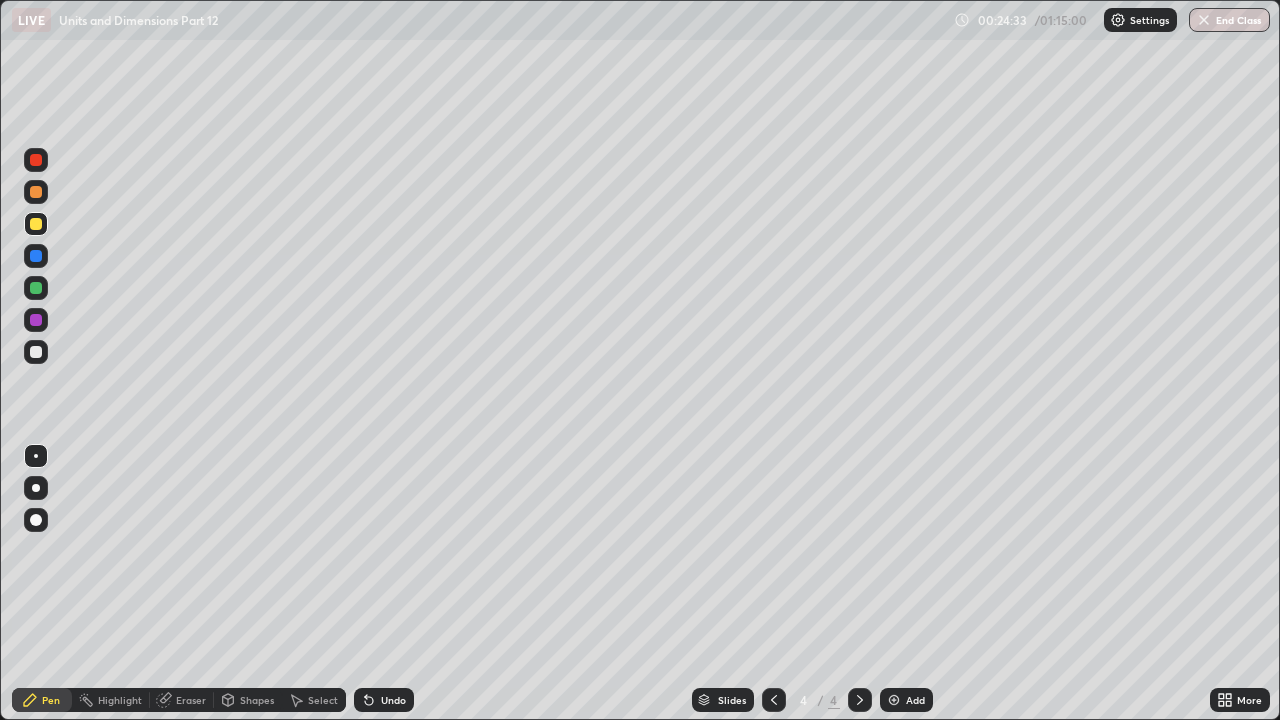 click at bounding box center [36, 352] 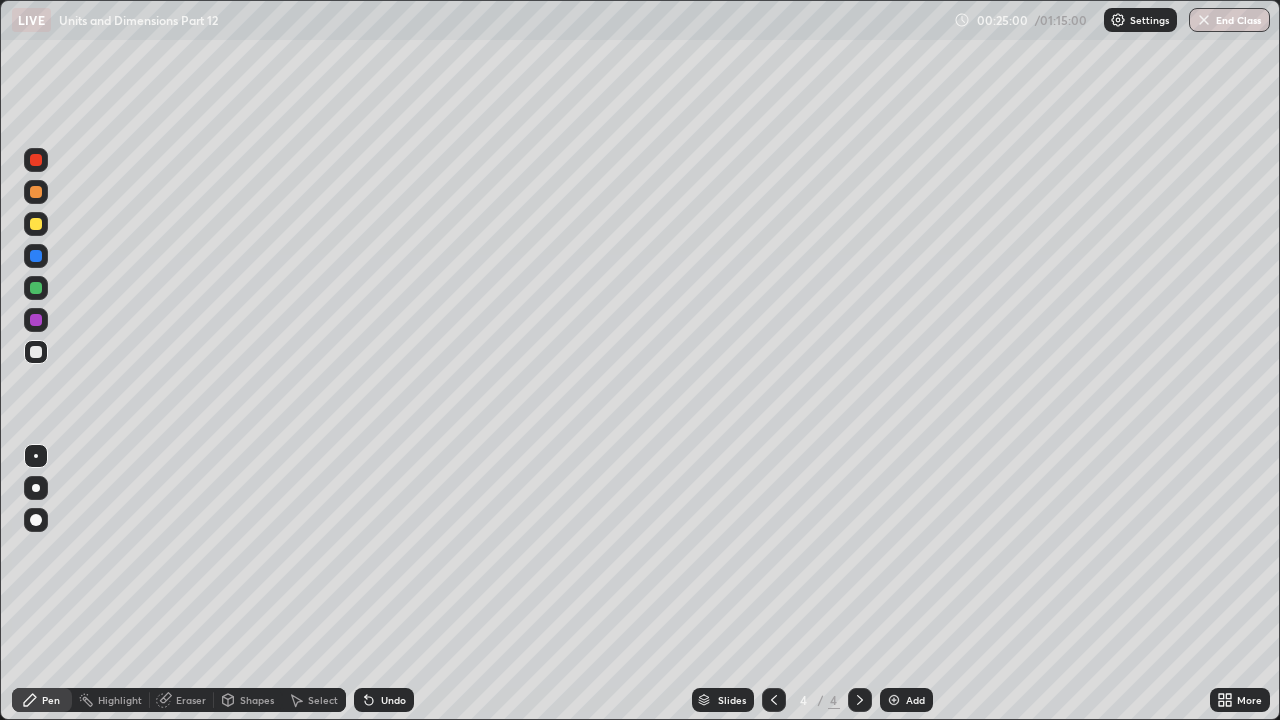click at bounding box center (36, 288) 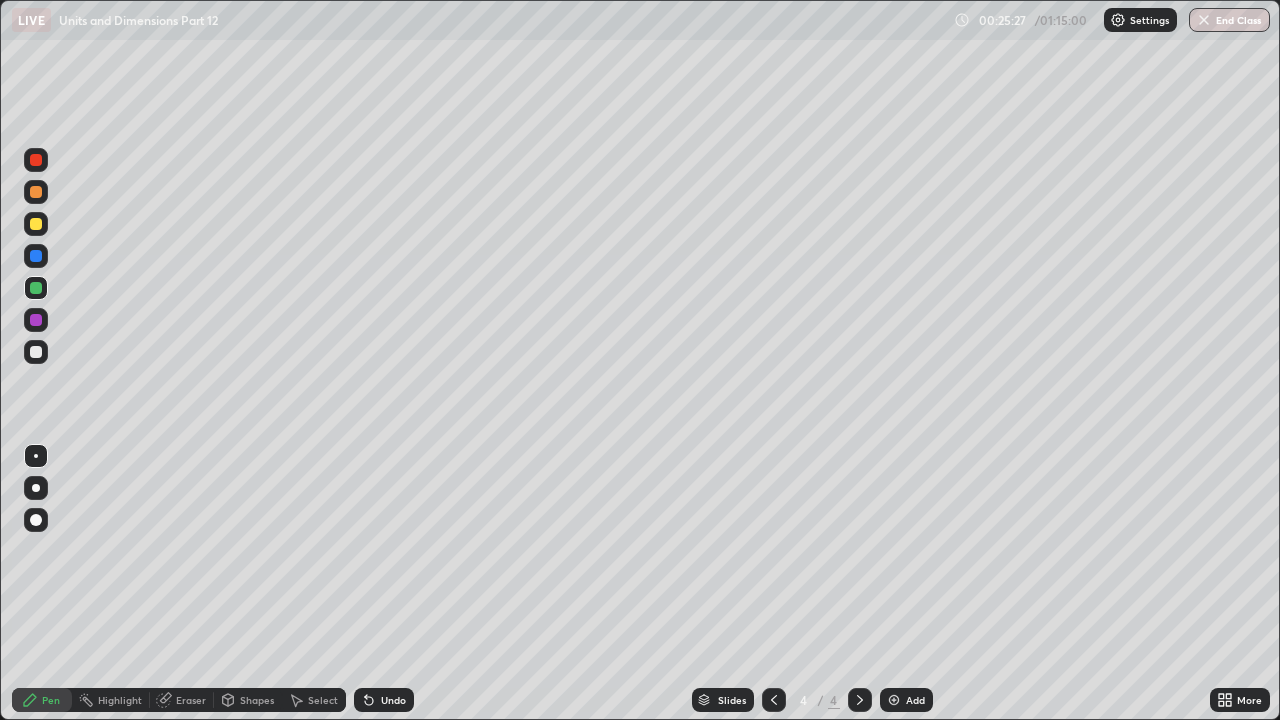 click on "Undo" at bounding box center (393, 700) 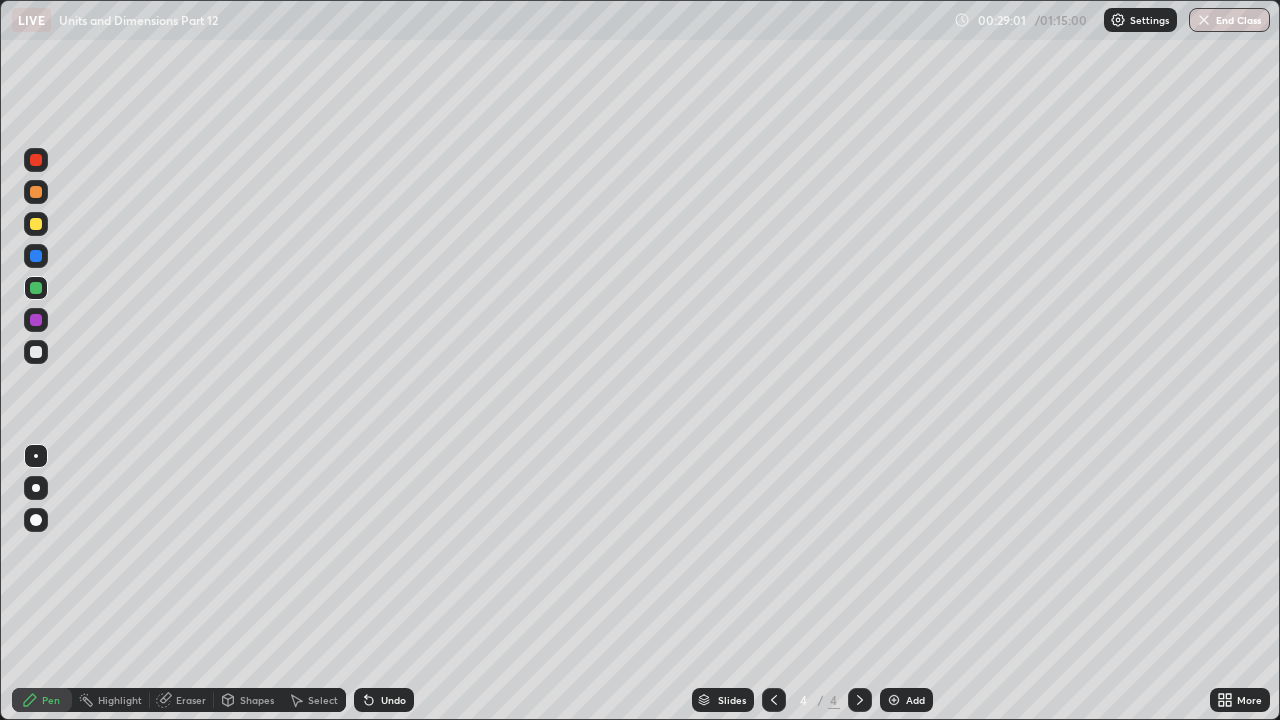 click at bounding box center (36, 352) 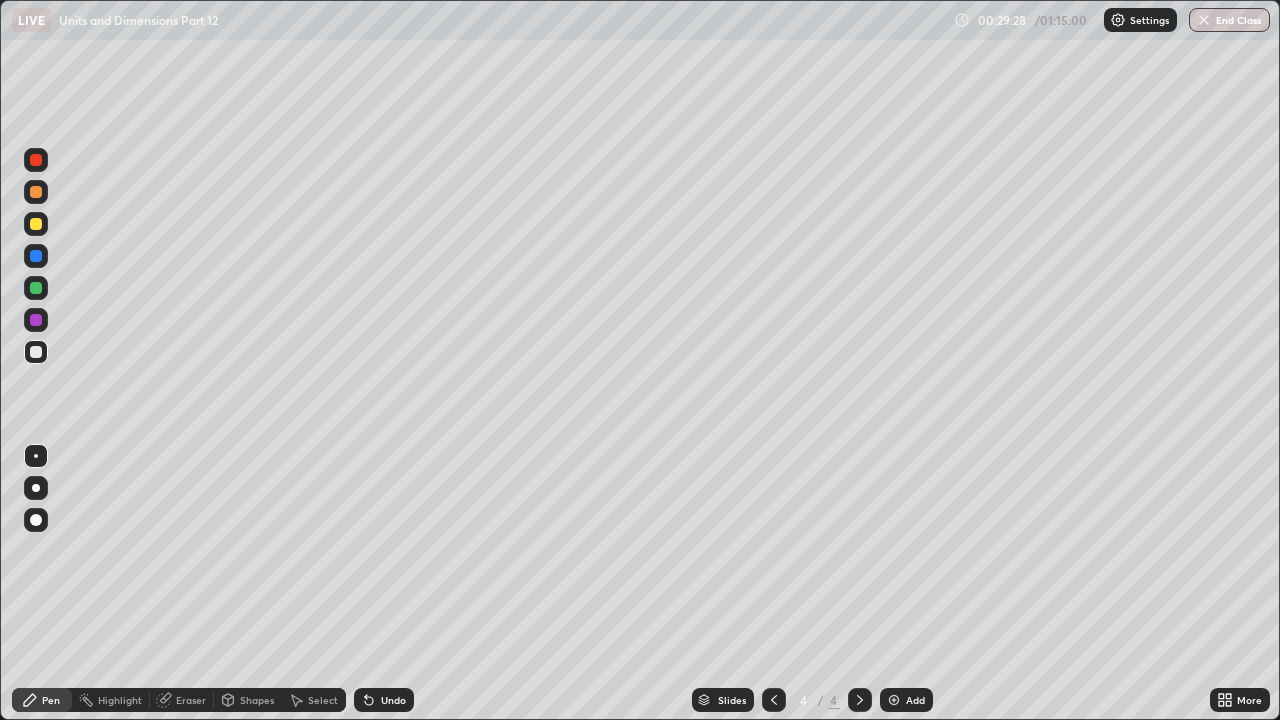 click on "Undo" at bounding box center (393, 700) 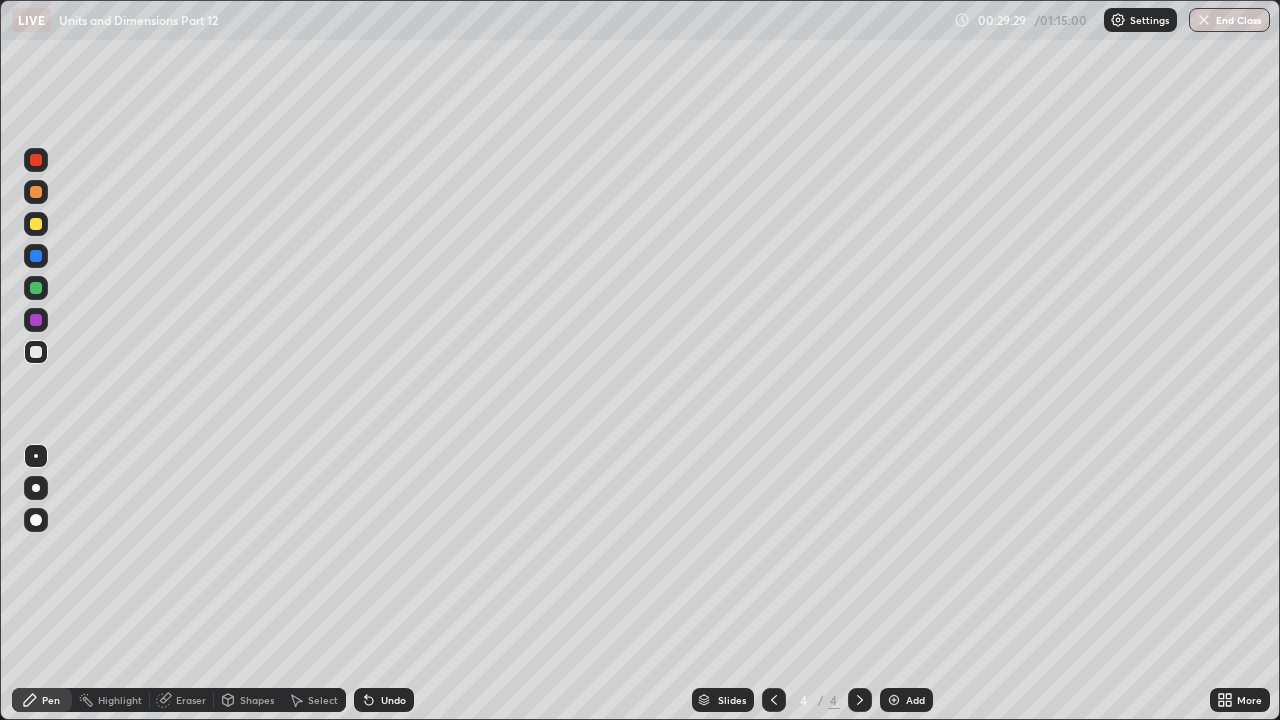 click on "Undo" at bounding box center (393, 700) 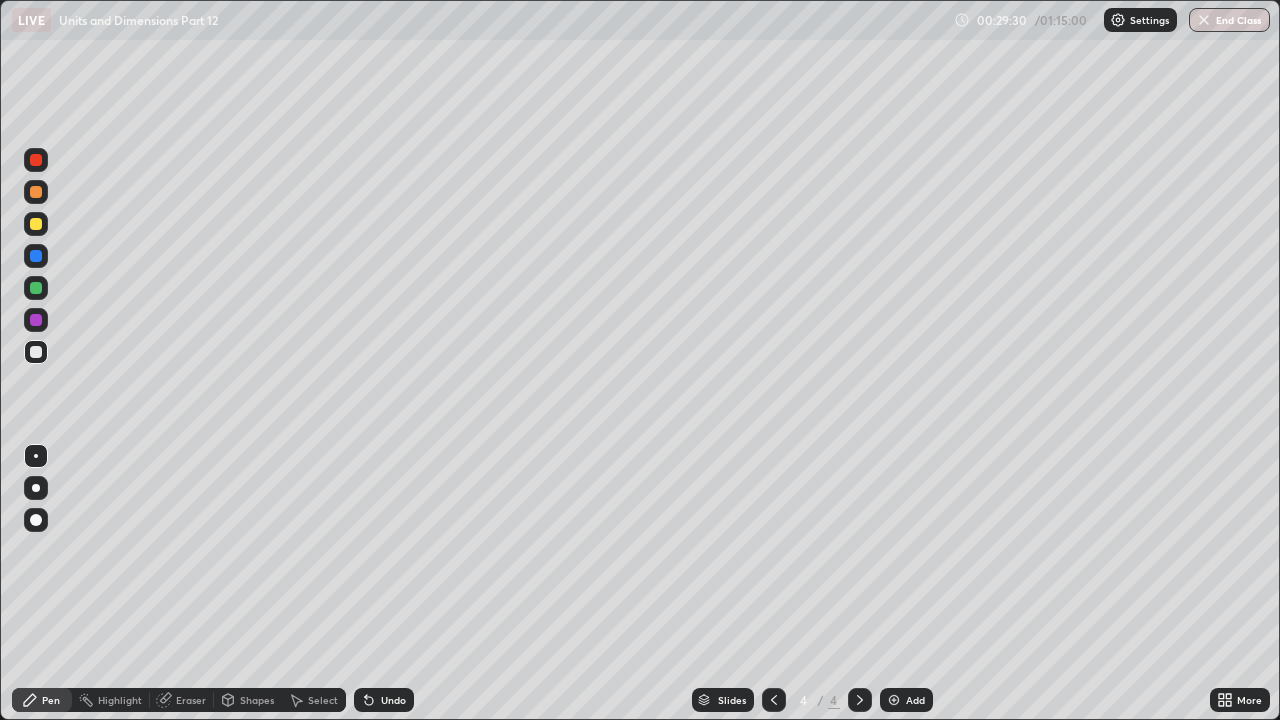 click on "Undo" at bounding box center [393, 700] 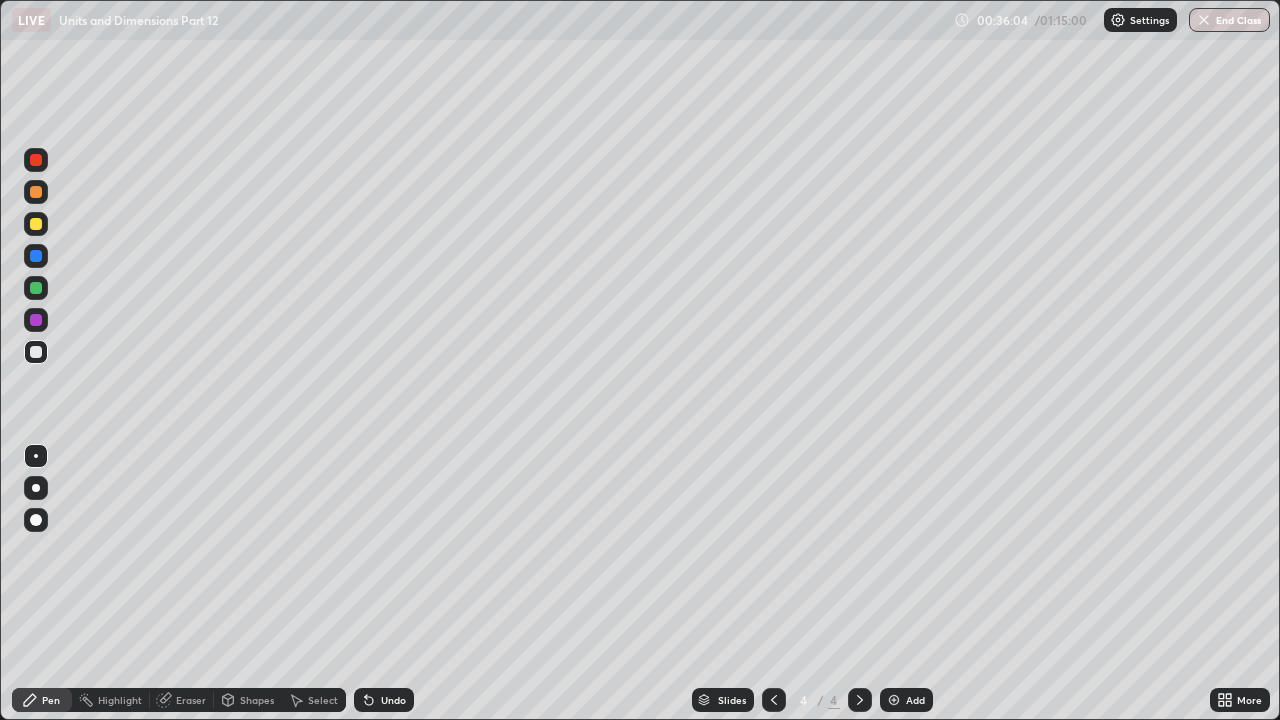 click on "Add" at bounding box center [906, 700] 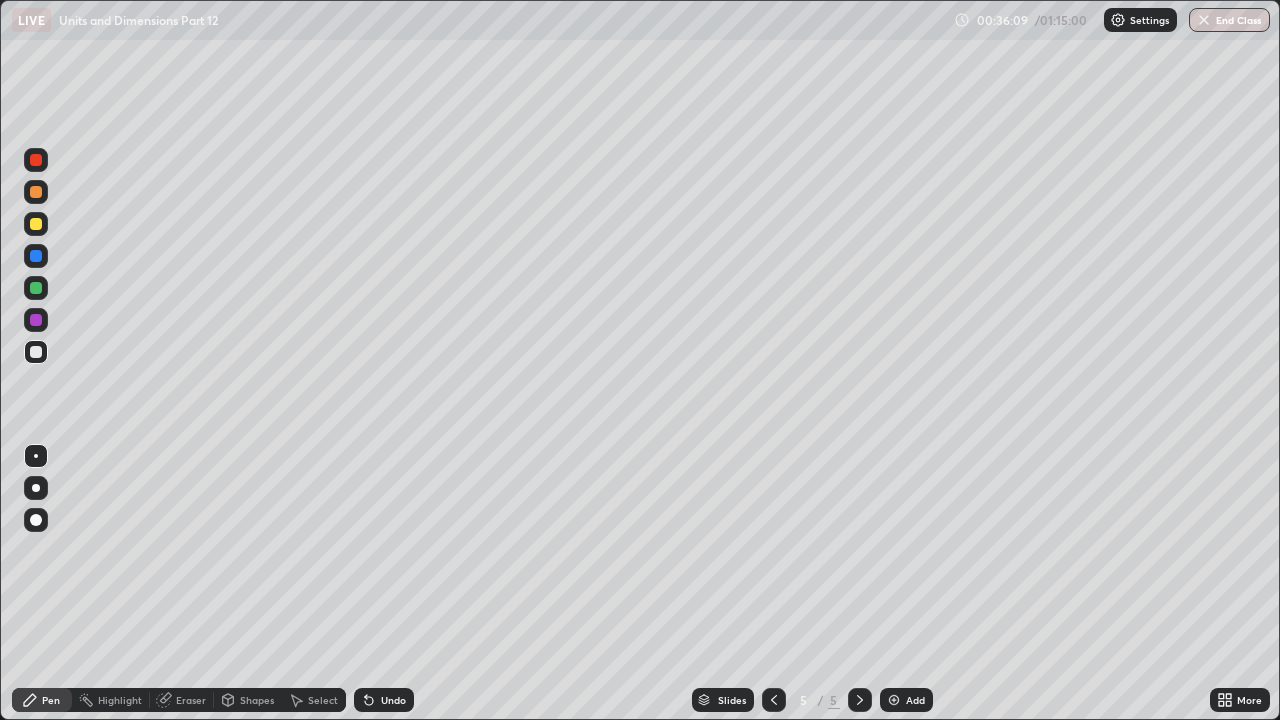 click at bounding box center (36, 192) 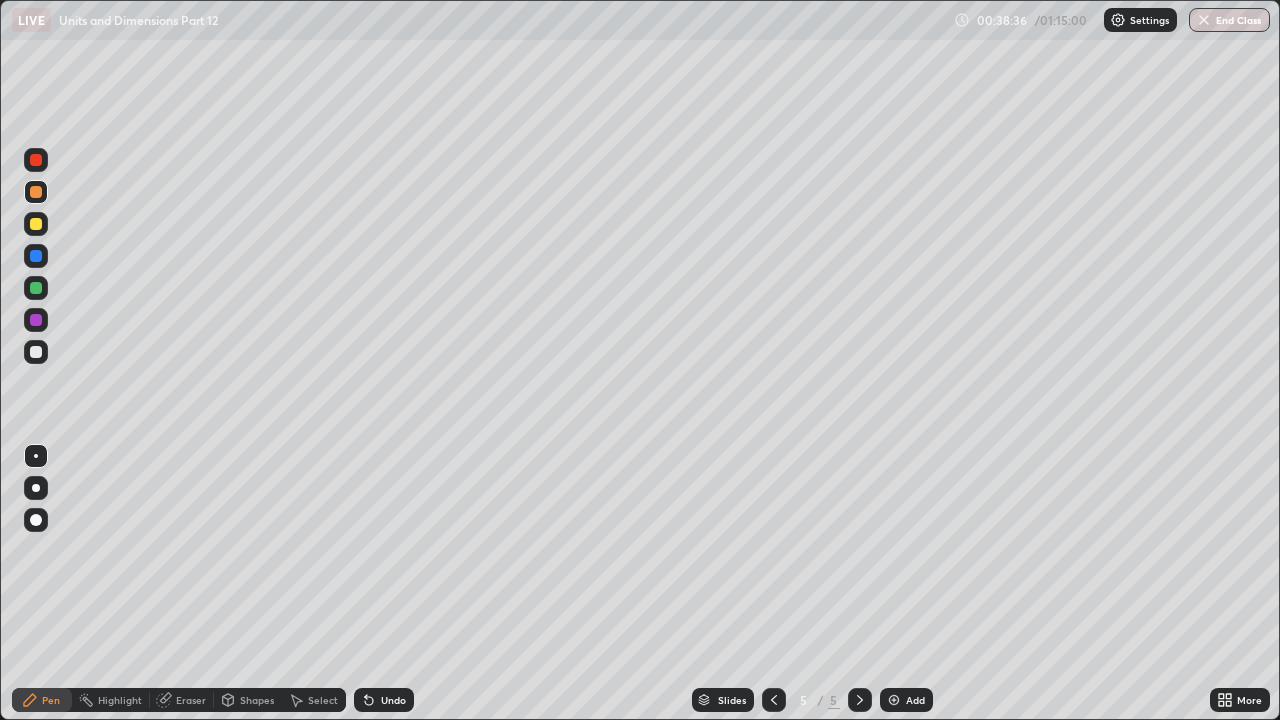 click at bounding box center [36, 352] 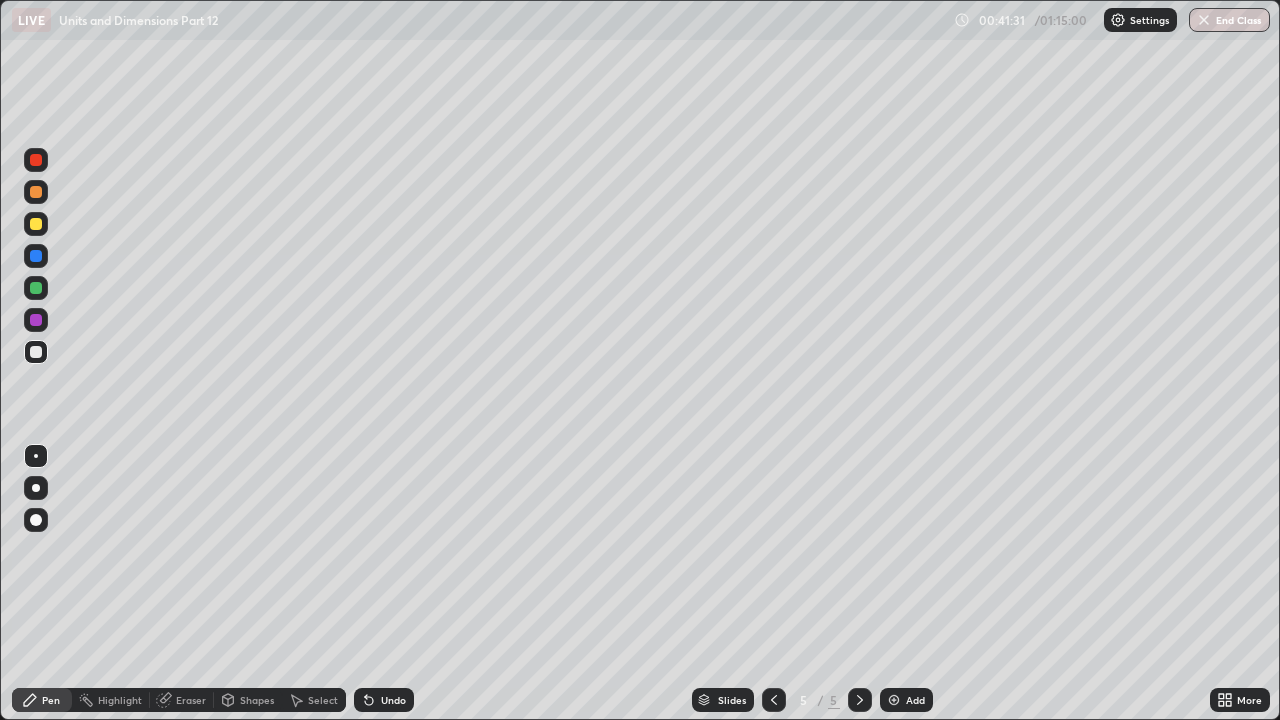 click on "Undo" at bounding box center (393, 700) 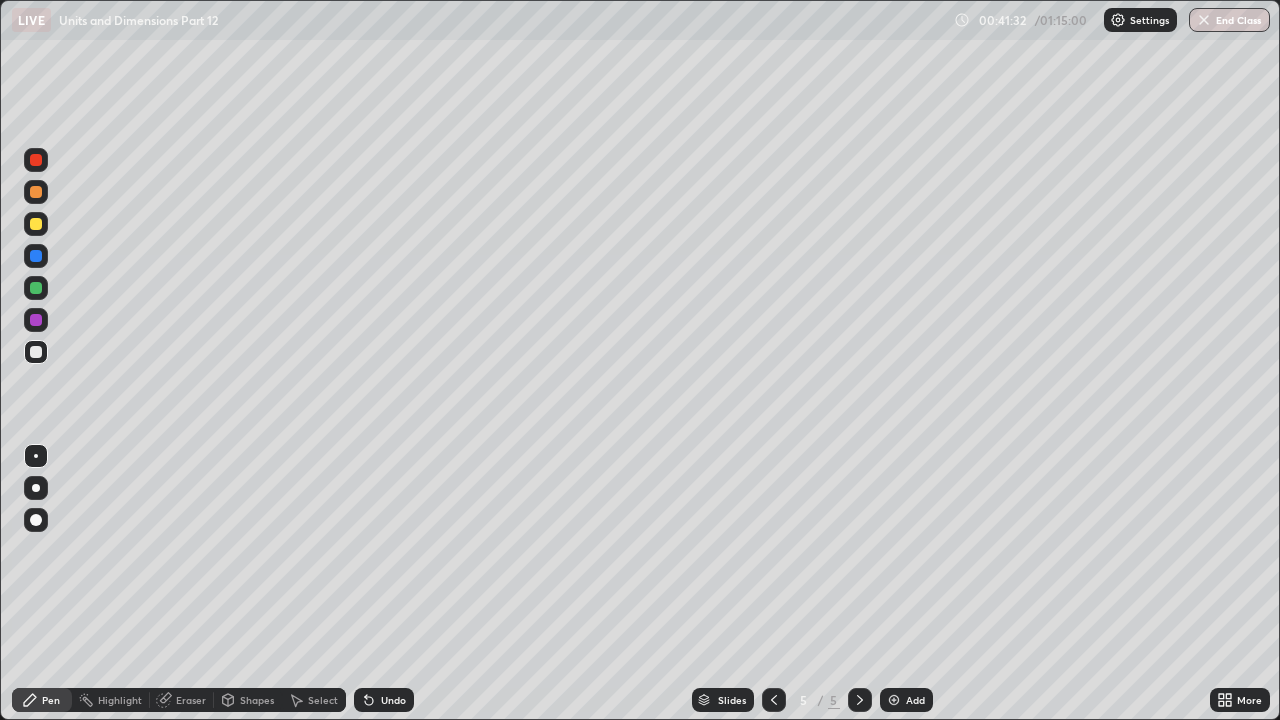 click on "Undo" at bounding box center [393, 700] 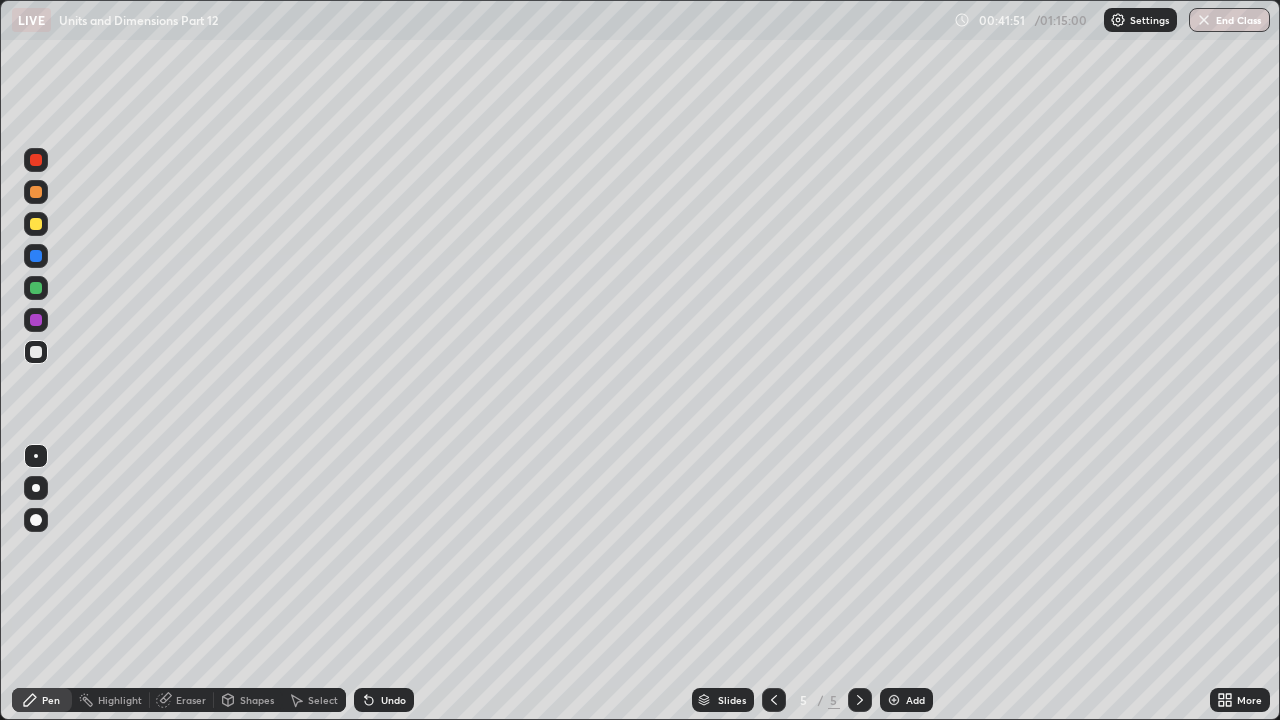click at bounding box center (36, 224) 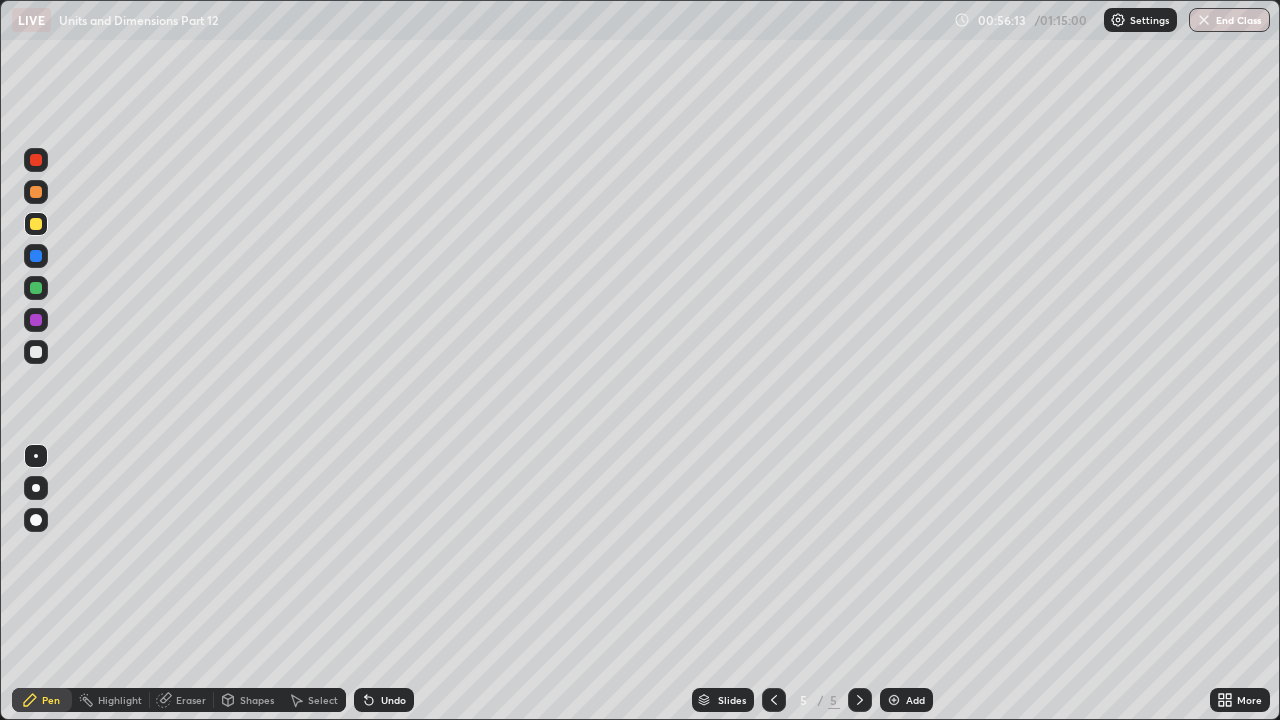 click on "Add" at bounding box center (915, 700) 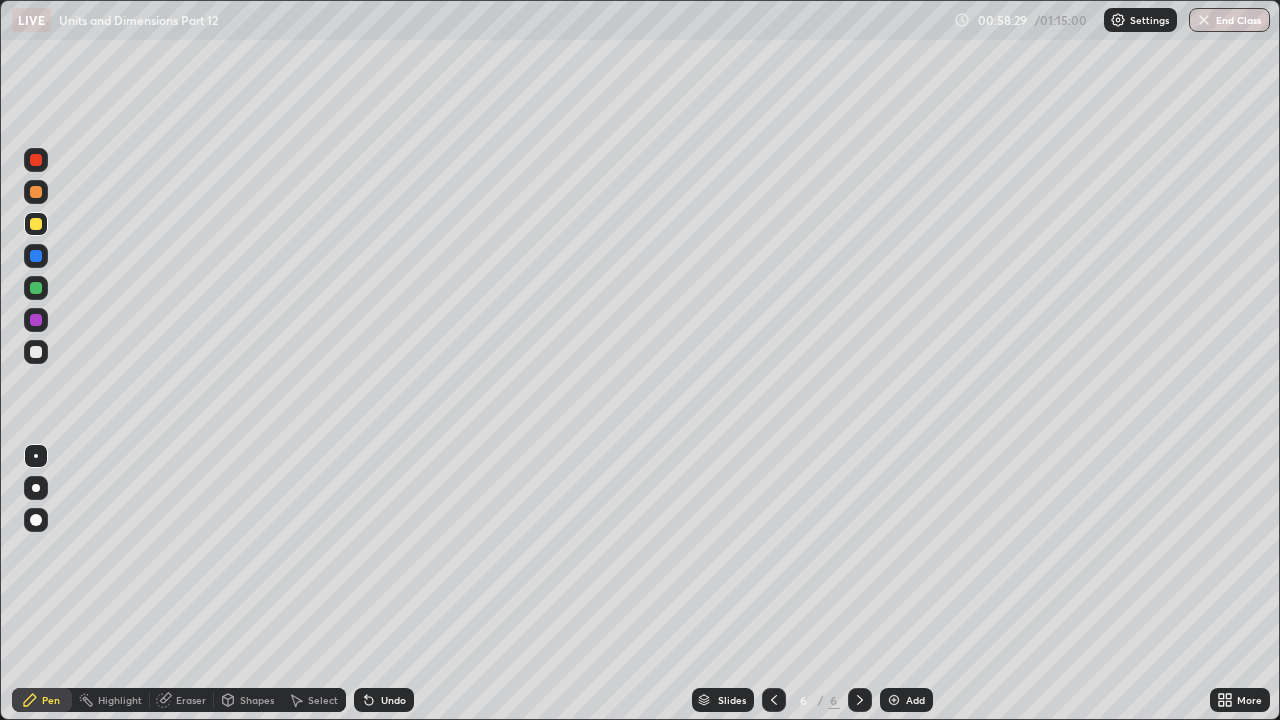click 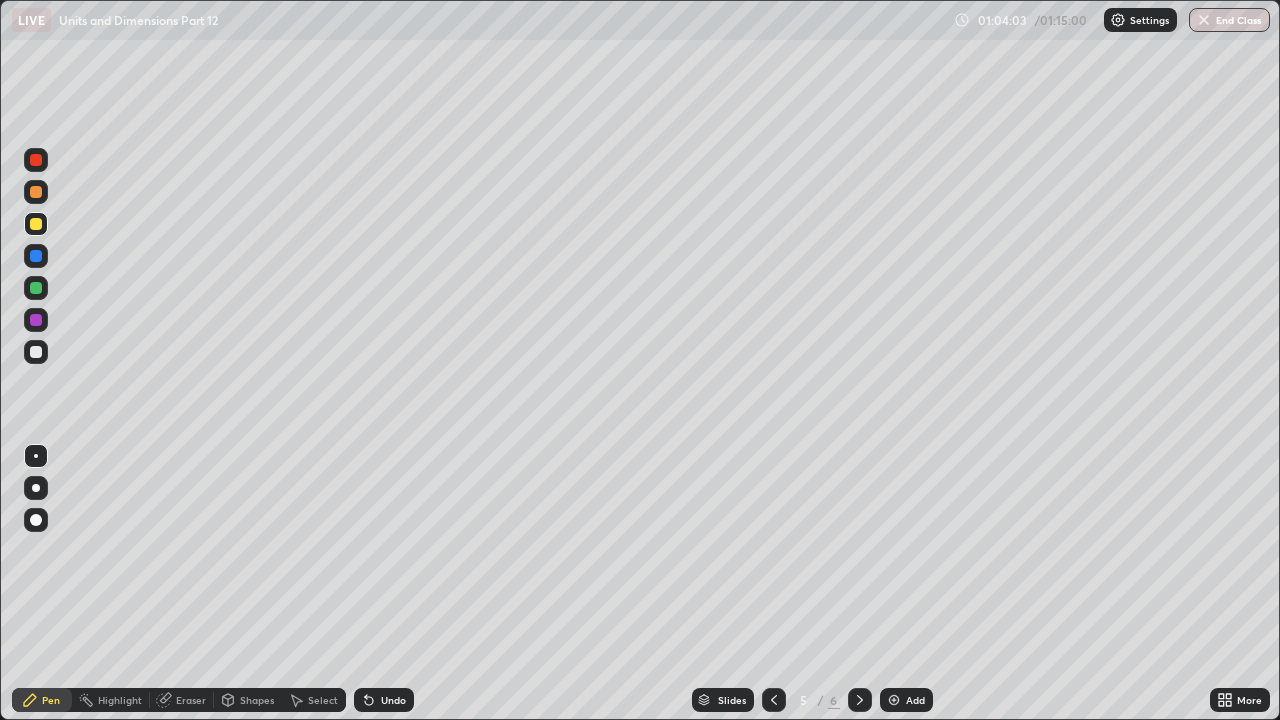click on "Add" at bounding box center [915, 700] 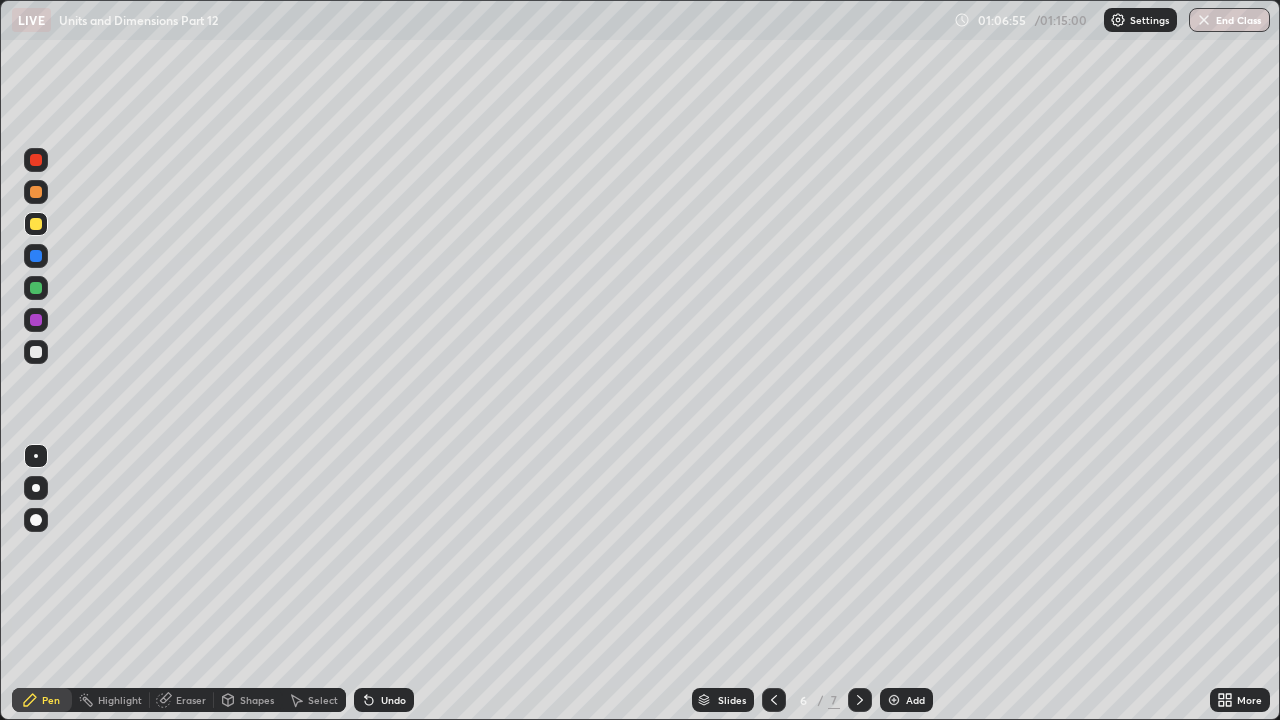 click on "Add" at bounding box center (906, 700) 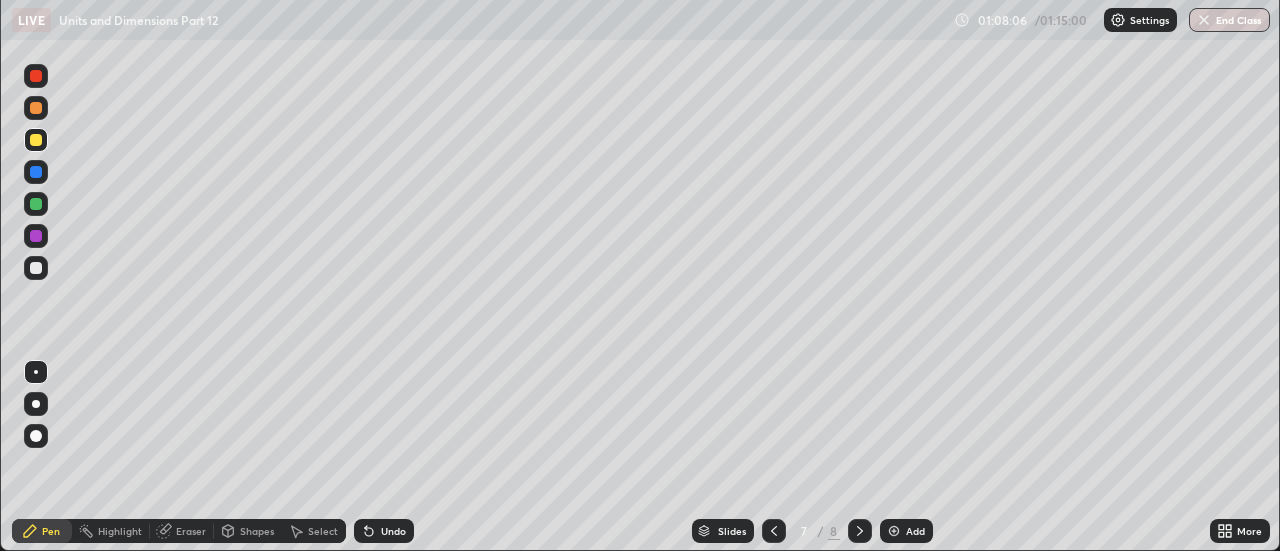 scroll, scrollTop: 551, scrollLeft: 1280, axis: both 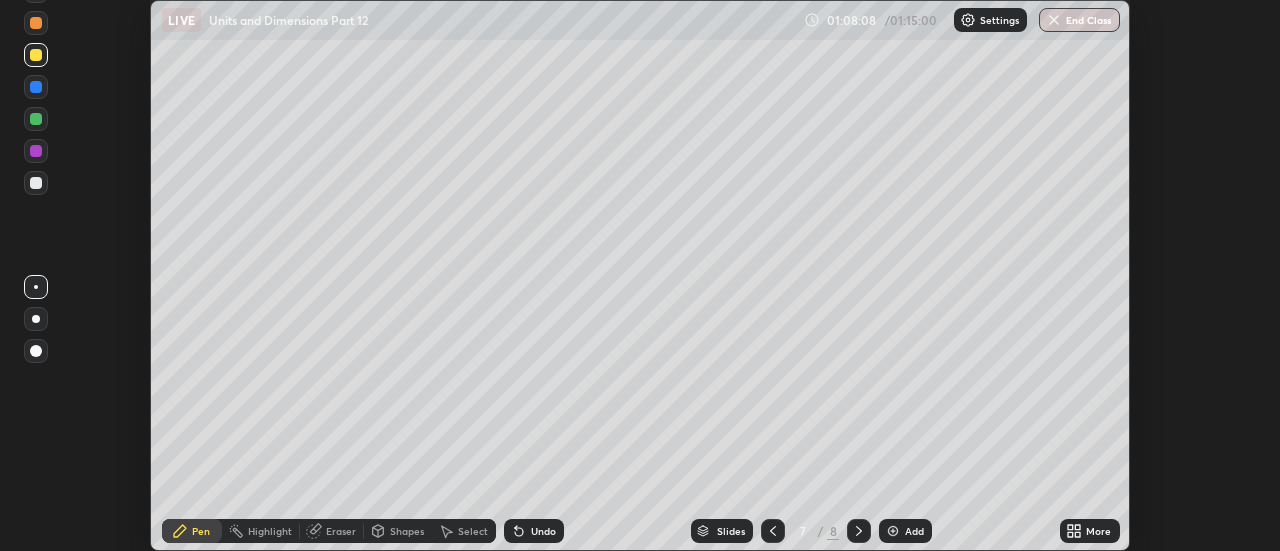 click 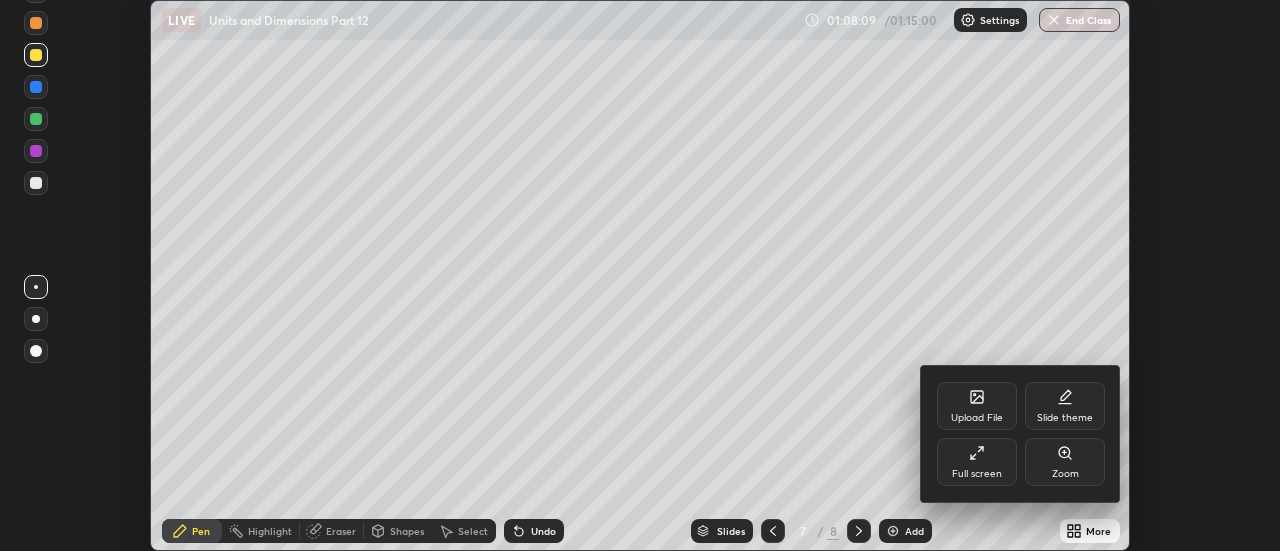 click on "Full screen" at bounding box center [977, 474] 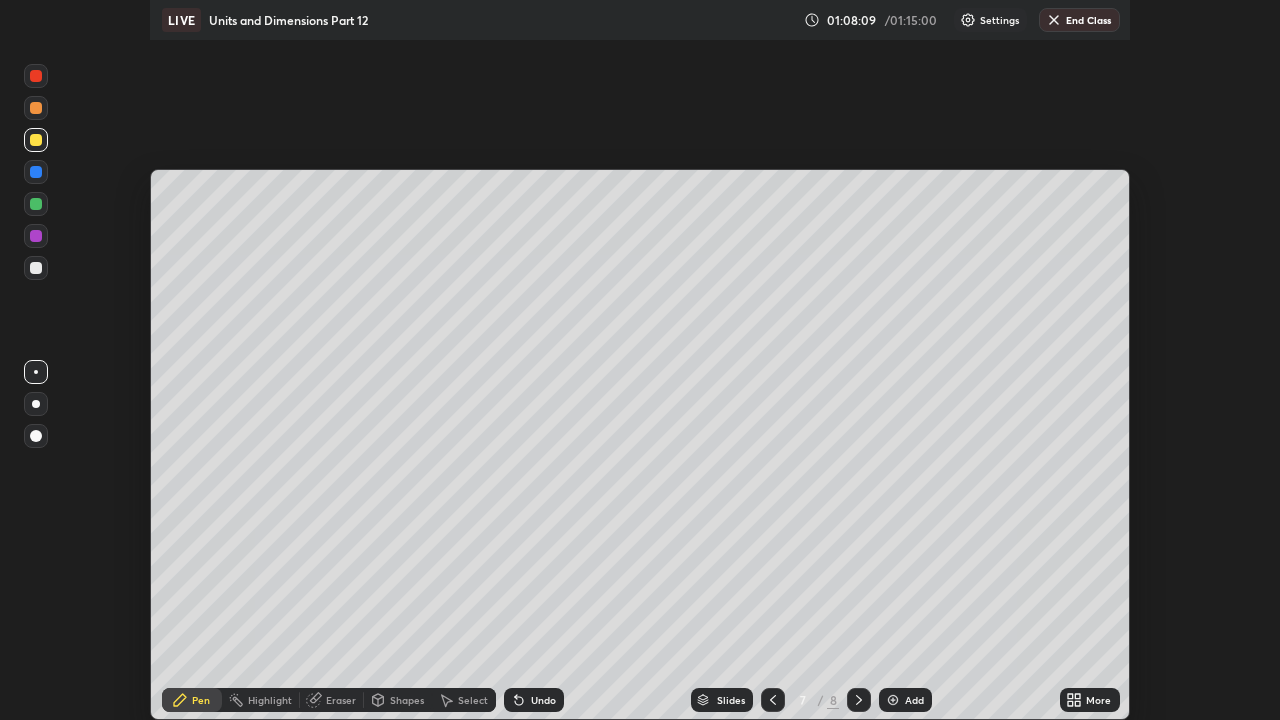 scroll, scrollTop: 99280, scrollLeft: 98720, axis: both 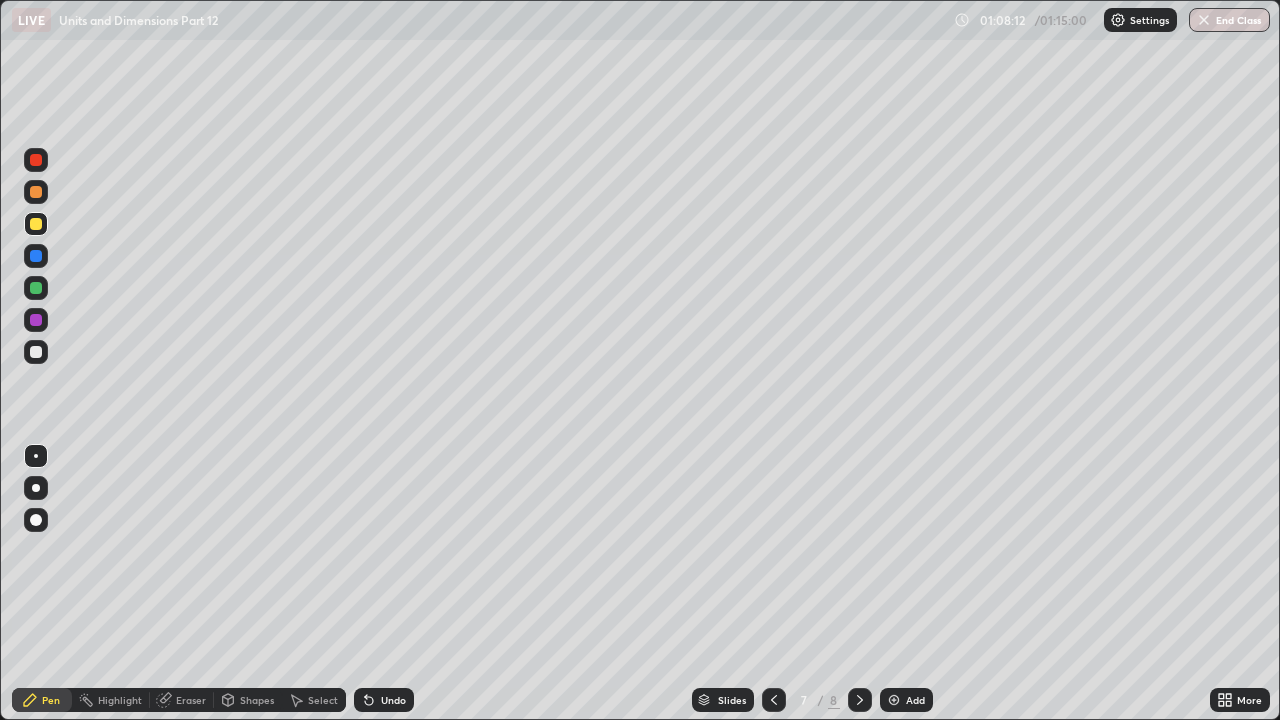 click on "Undo" at bounding box center (393, 700) 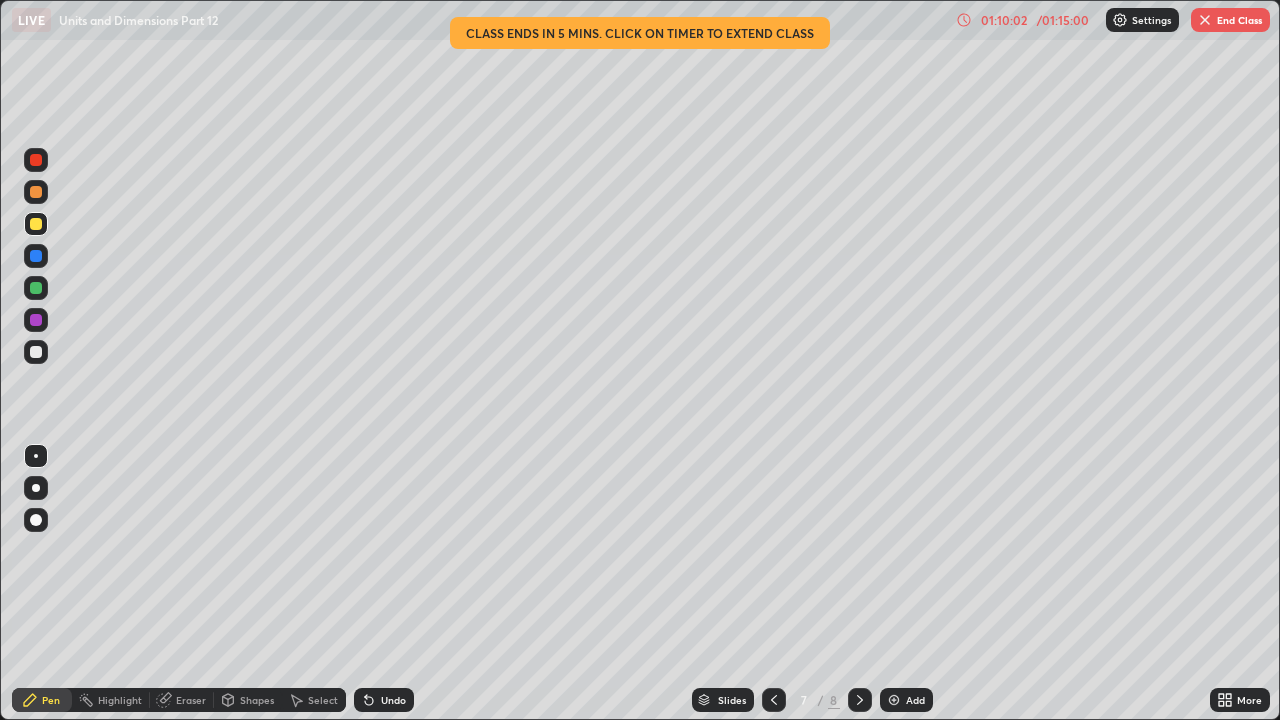 click on "End Class" at bounding box center [1230, 20] 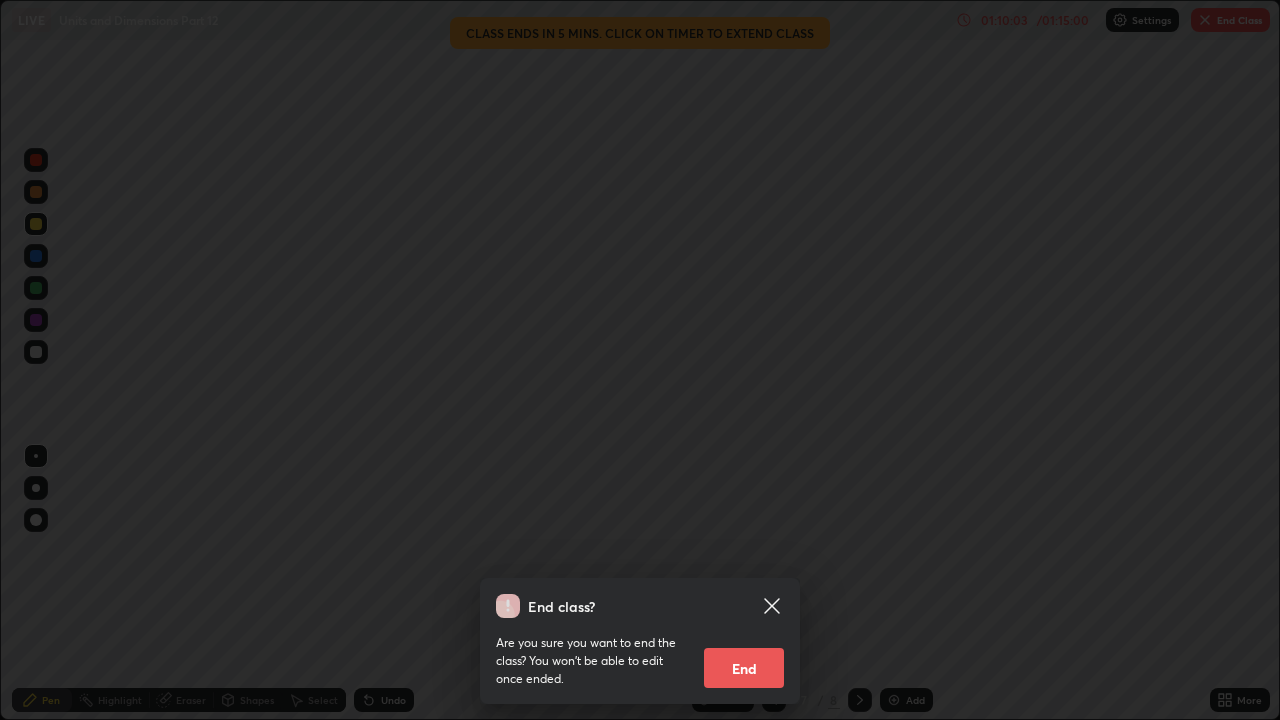 click on "End" at bounding box center [744, 668] 